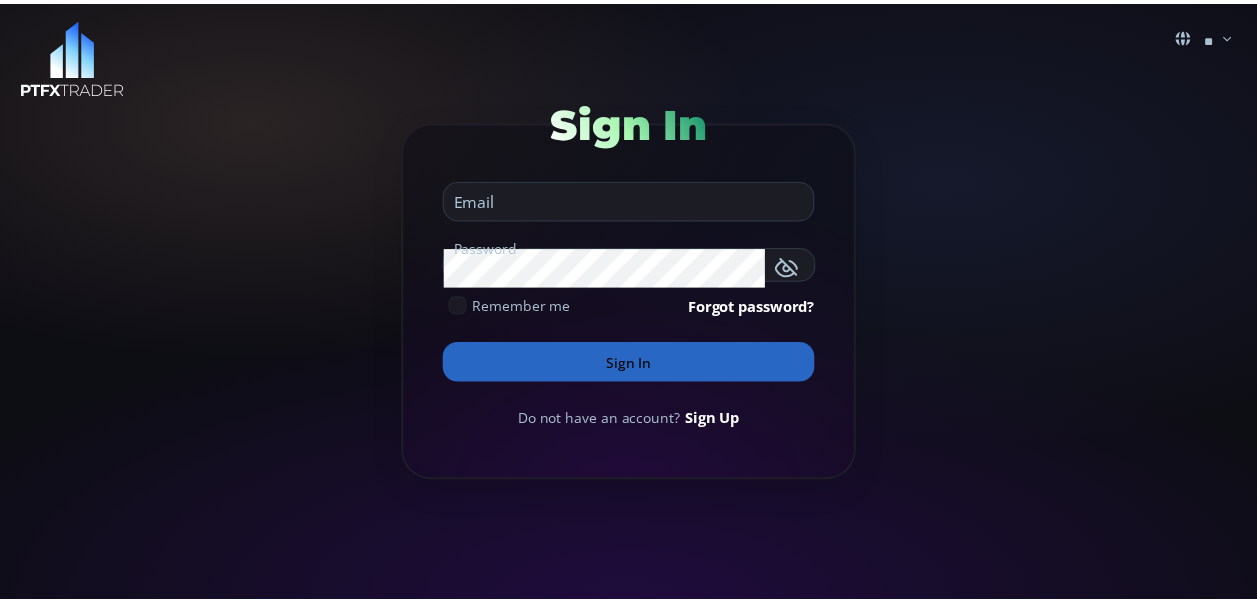 scroll, scrollTop: 0, scrollLeft: 0, axis: both 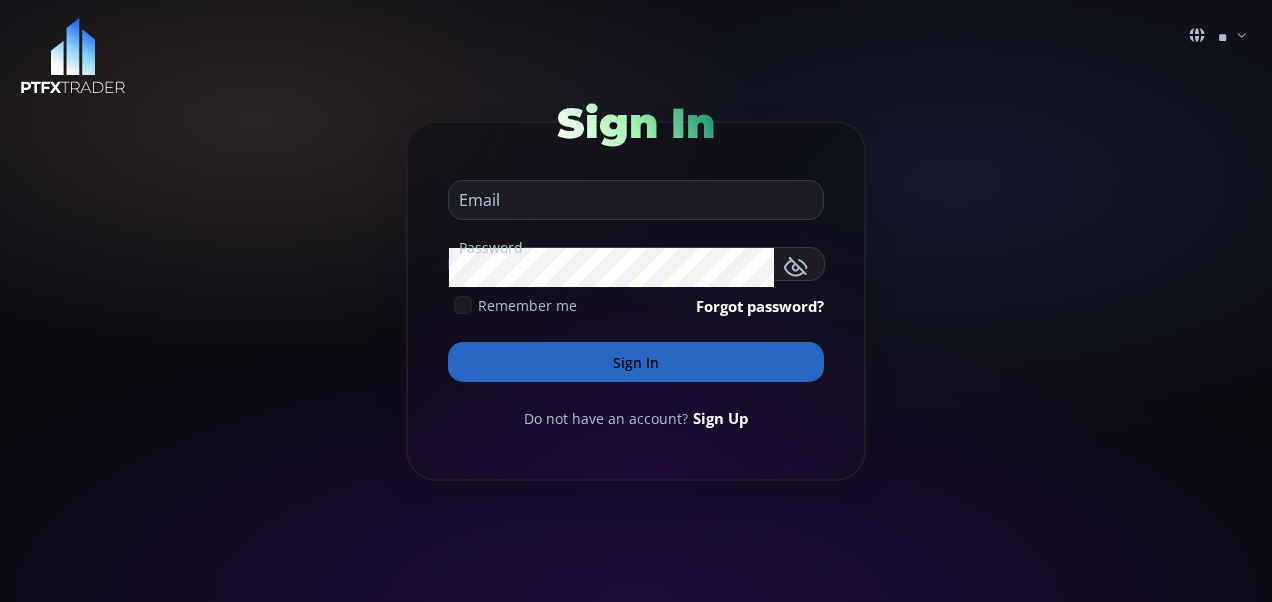 click at bounding box center (631, 200) 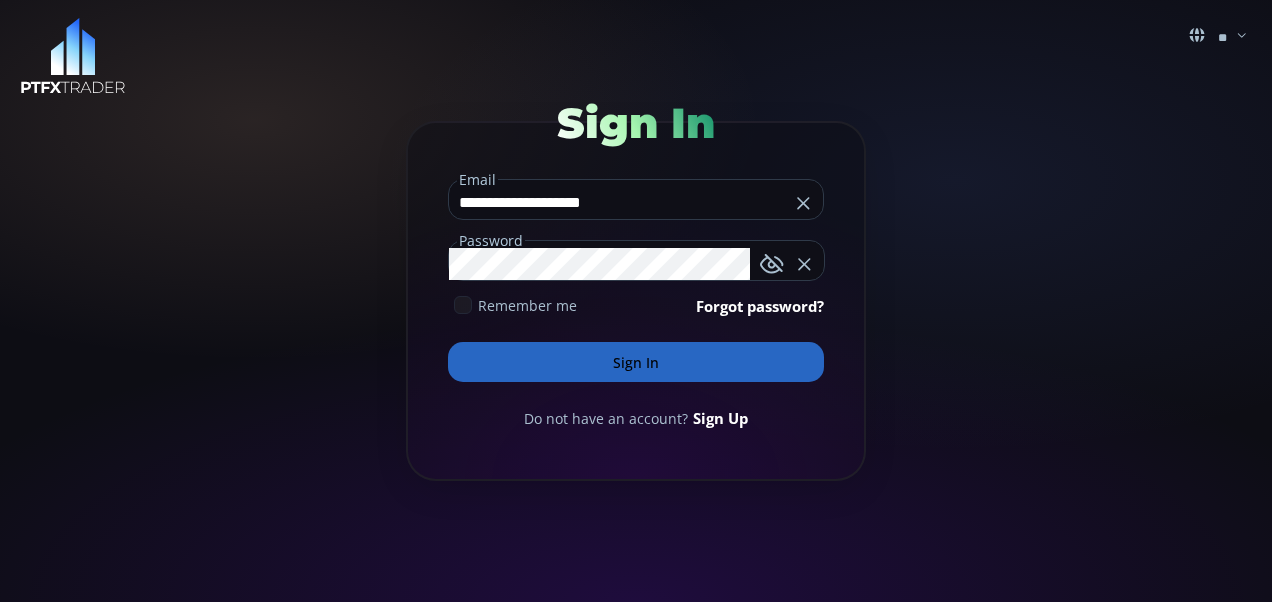 click on "Sign In" at bounding box center (636, 362) 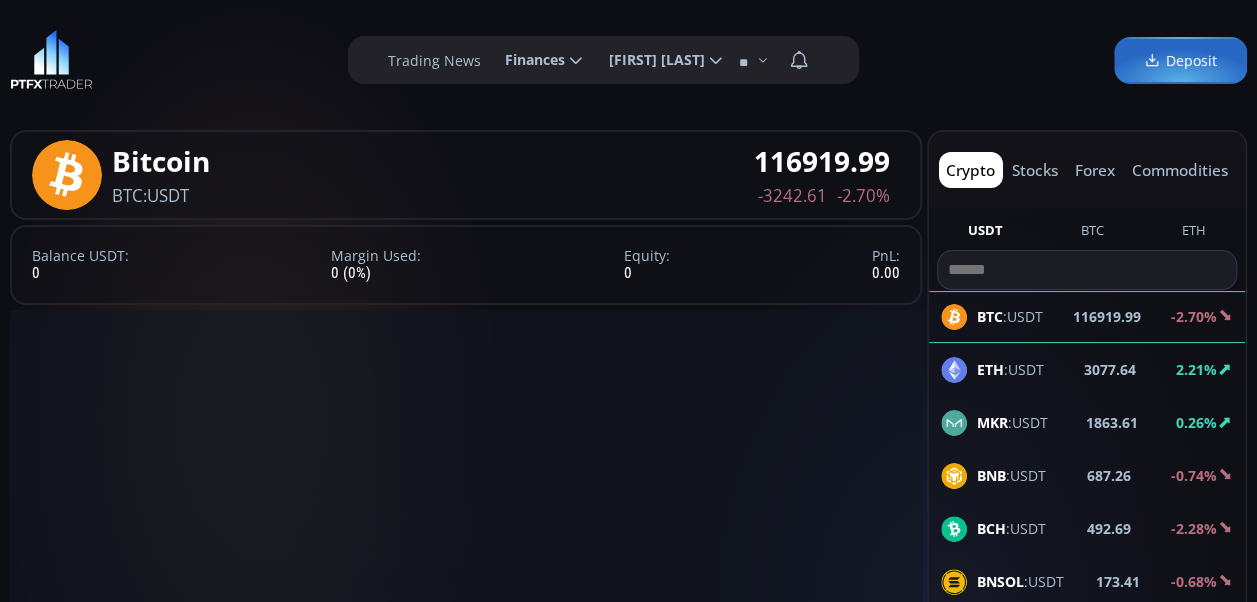 scroll, scrollTop: 0, scrollLeft: 0, axis: both 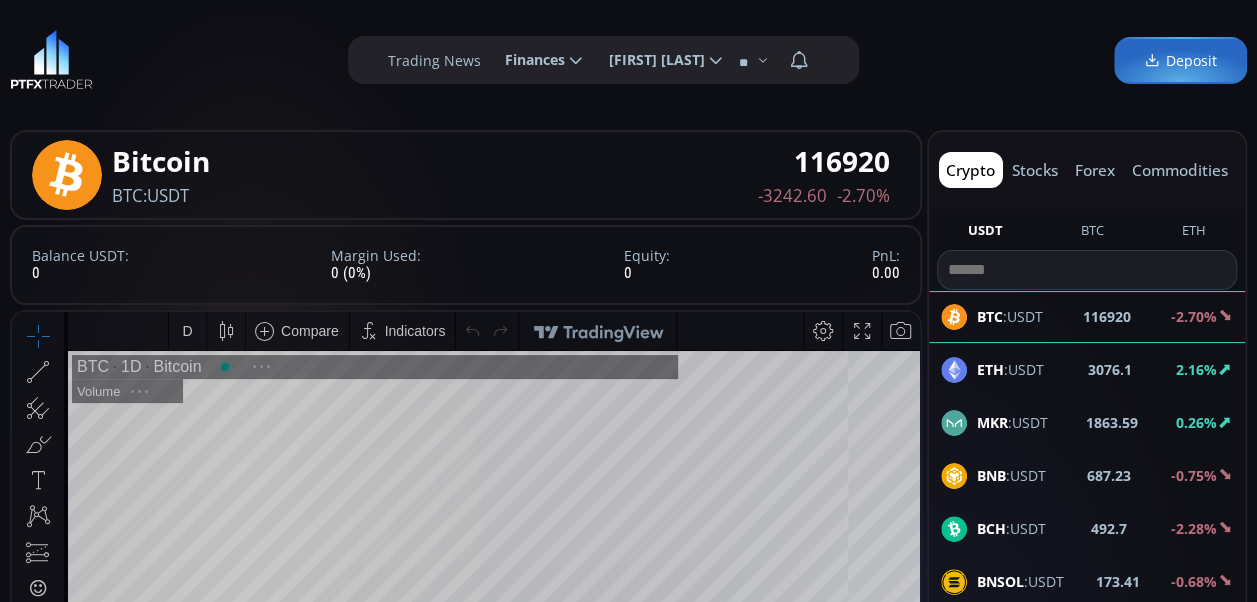 type on "********" 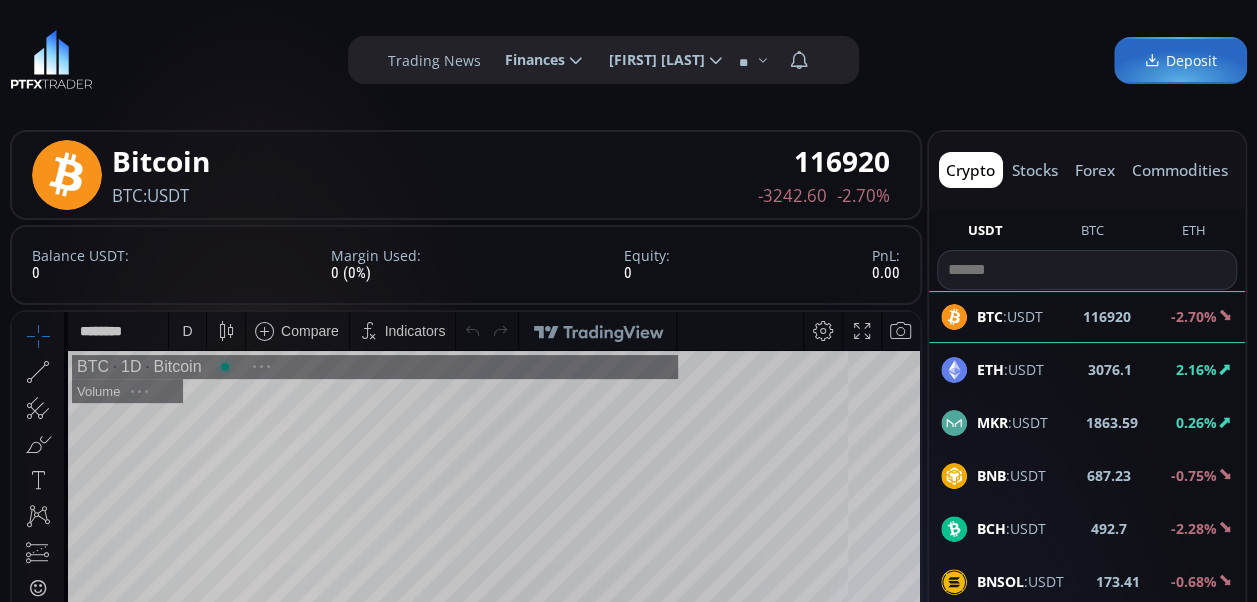 scroll, scrollTop: 270, scrollLeft: 0, axis: vertical 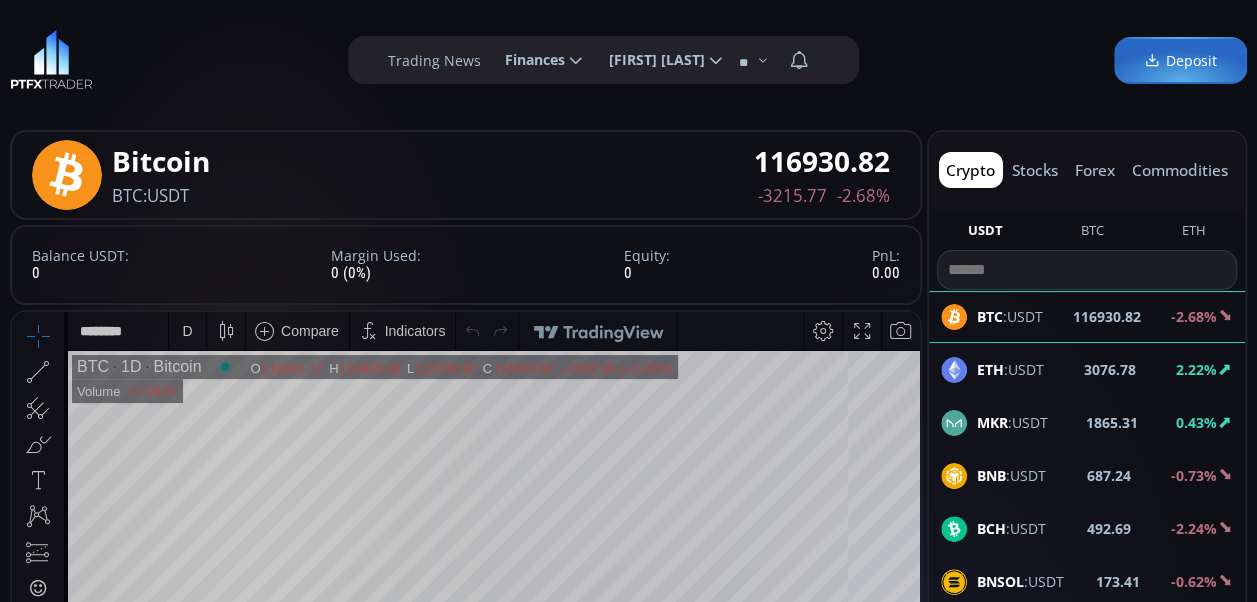 click on "Deposit" at bounding box center [1180, 60] 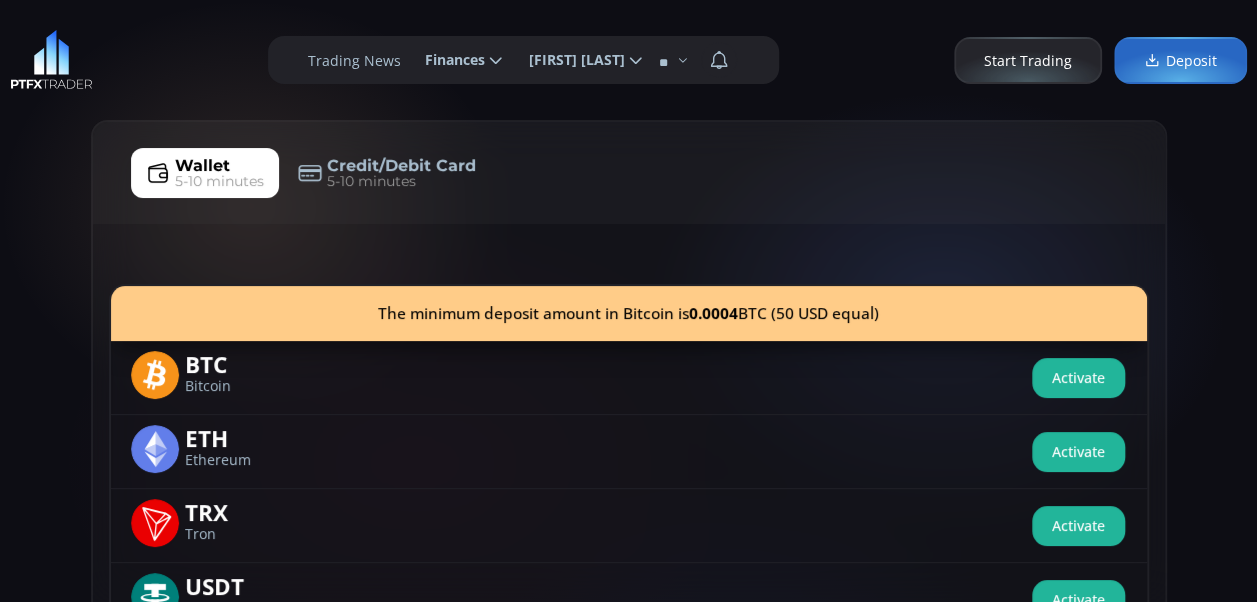 click on "5-10 minutes" at bounding box center [219, 181] 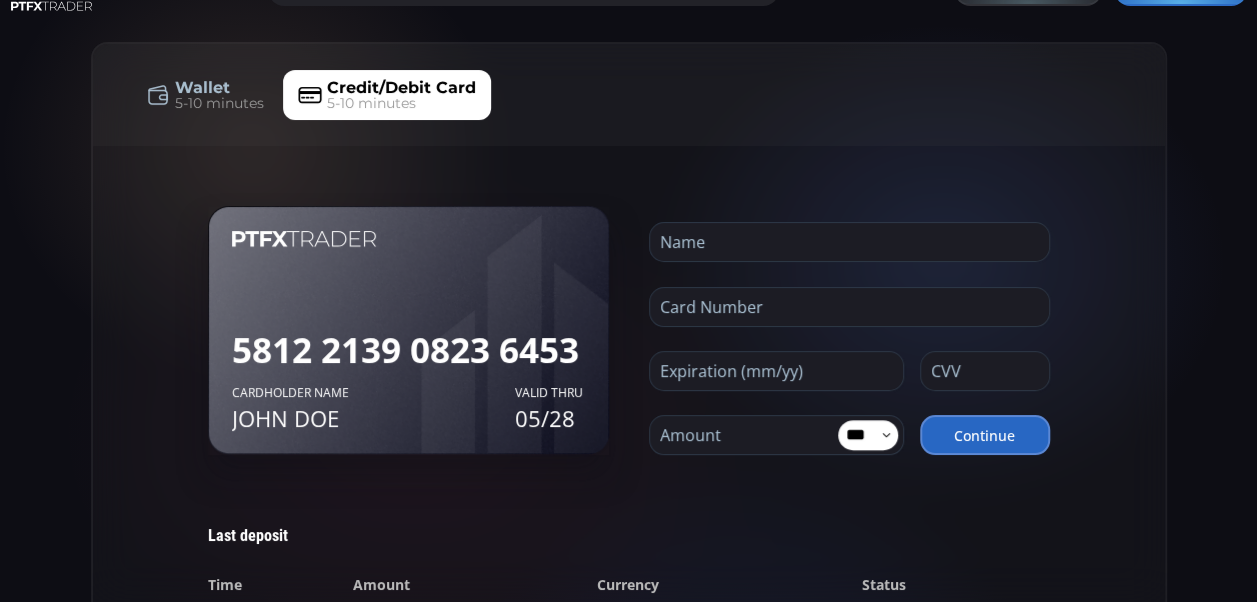 scroll, scrollTop: 77, scrollLeft: 0, axis: vertical 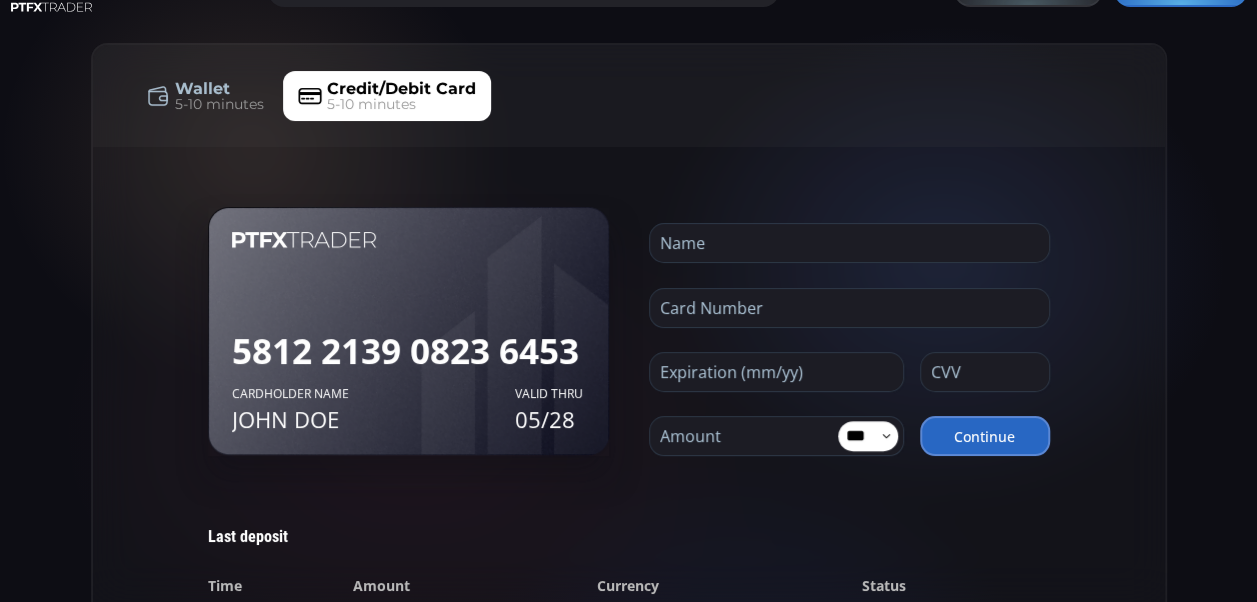 click at bounding box center (844, 243) 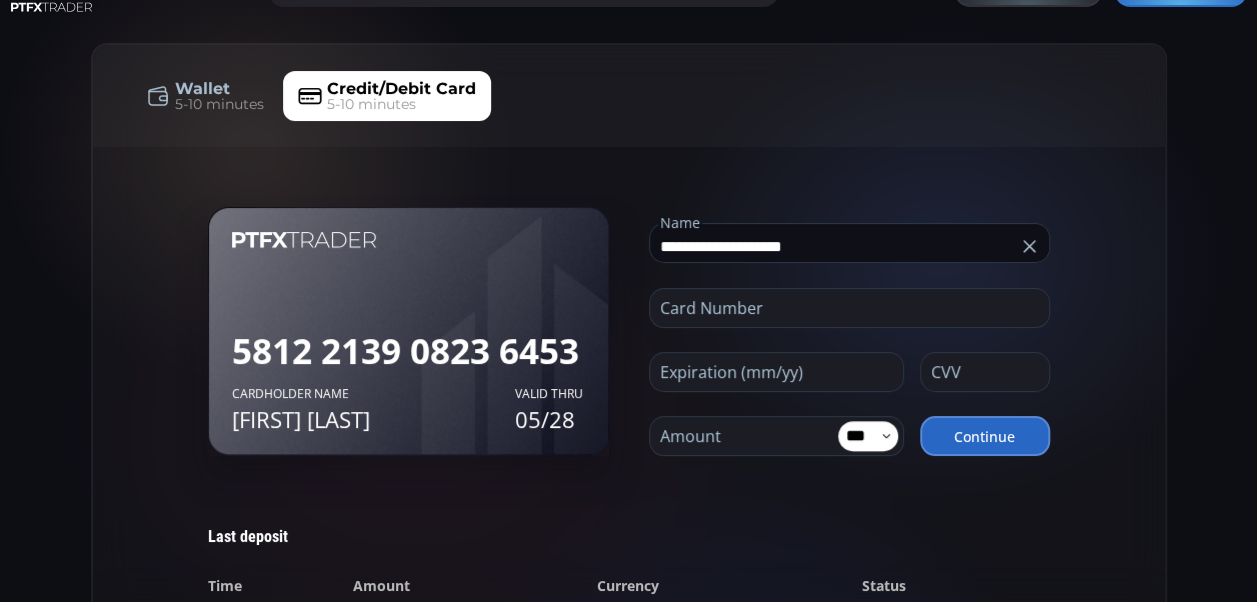type on "**********" 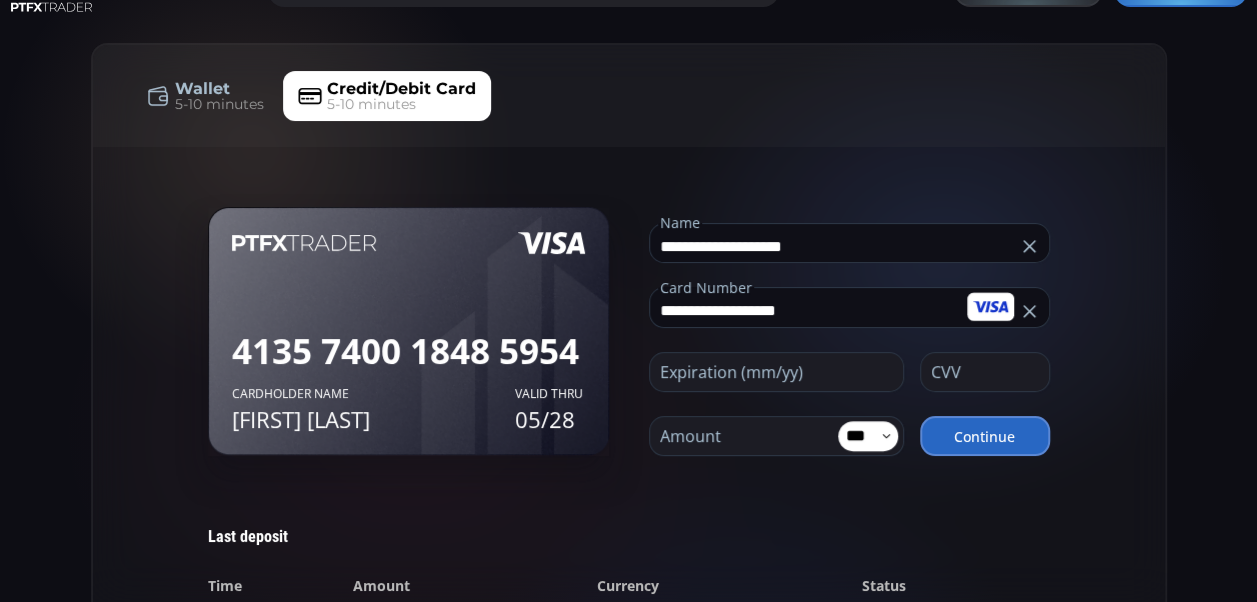 type on "**********" 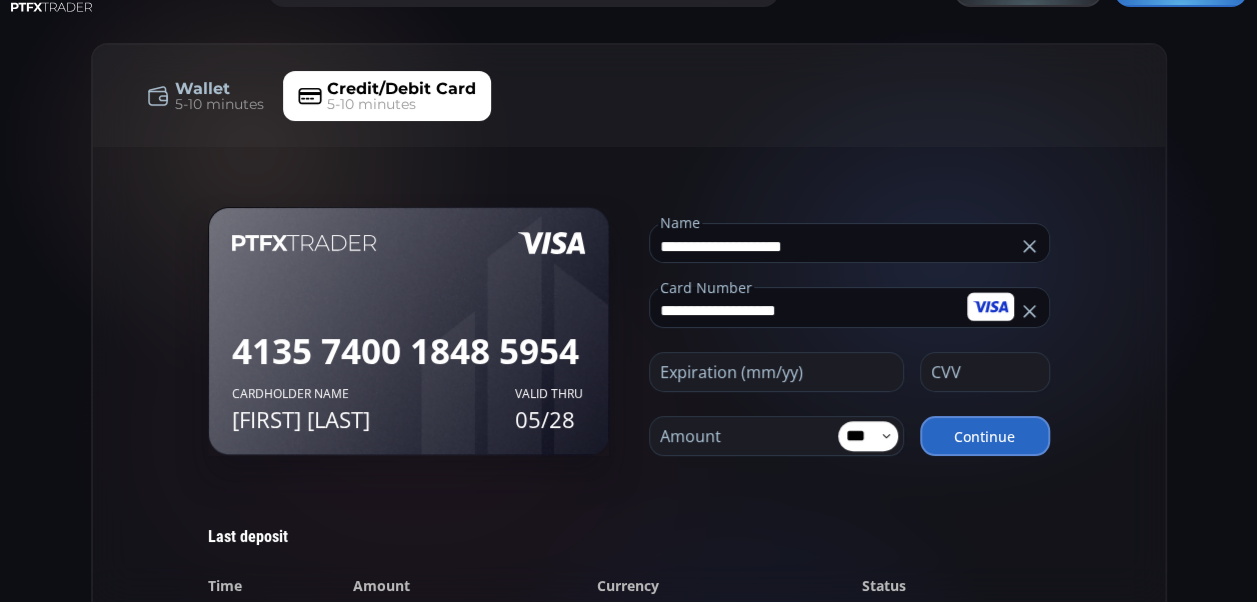 click at bounding box center [771, 372] 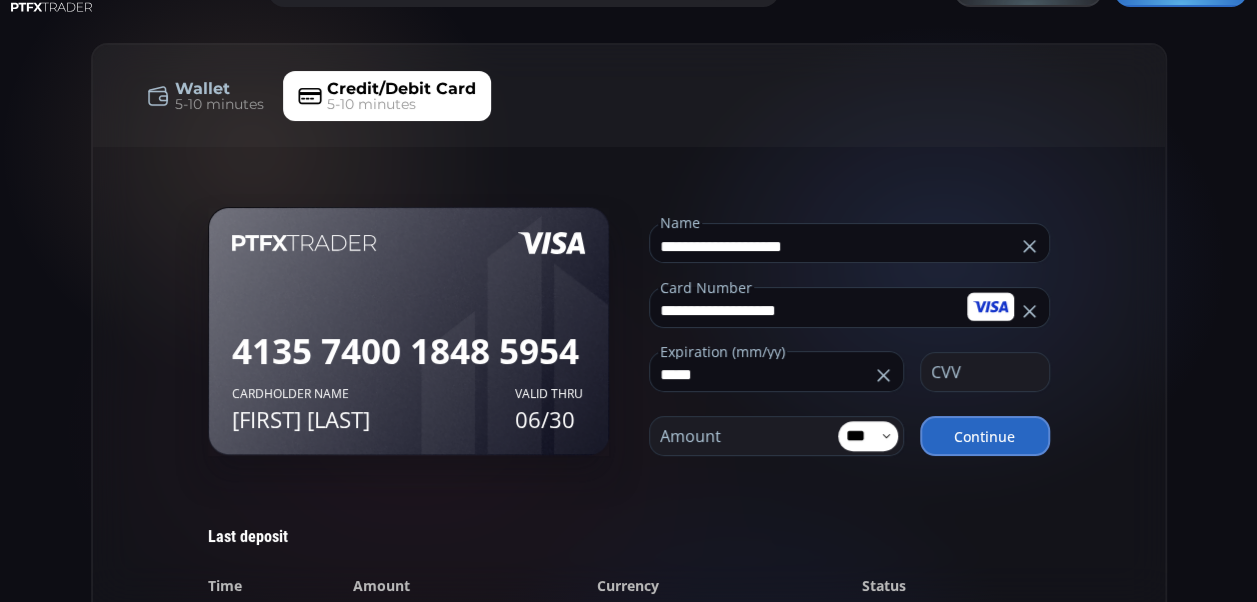 type on "*****" 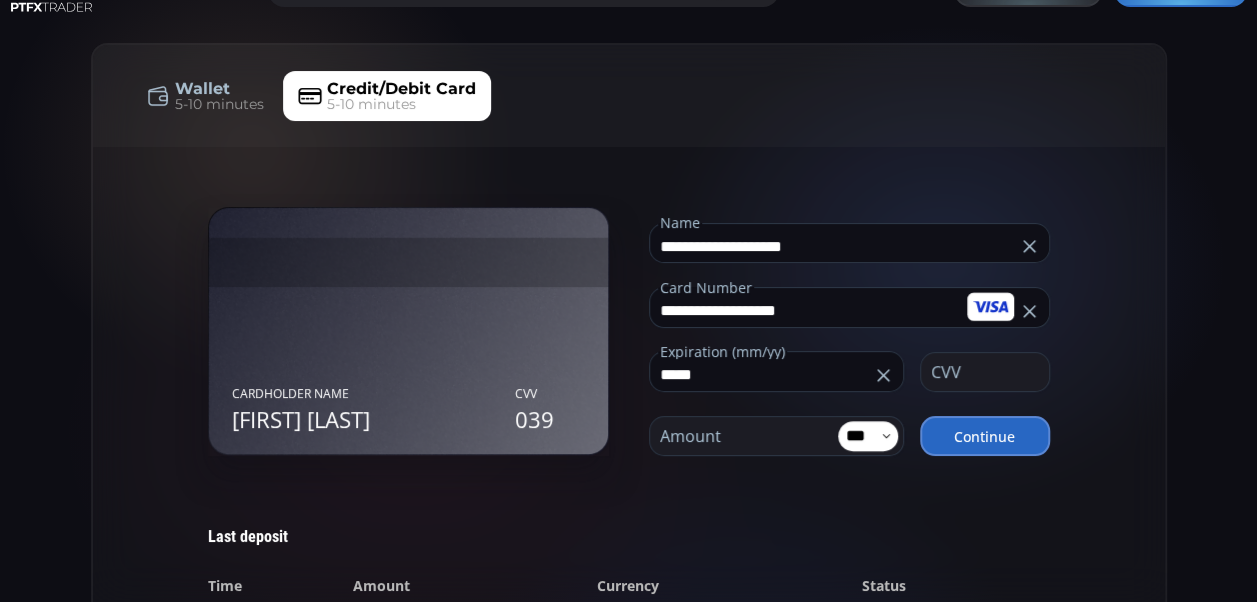 drag, startPoint x: 972, startPoint y: 379, endPoint x: 943, endPoint y: 376, distance: 29.15476 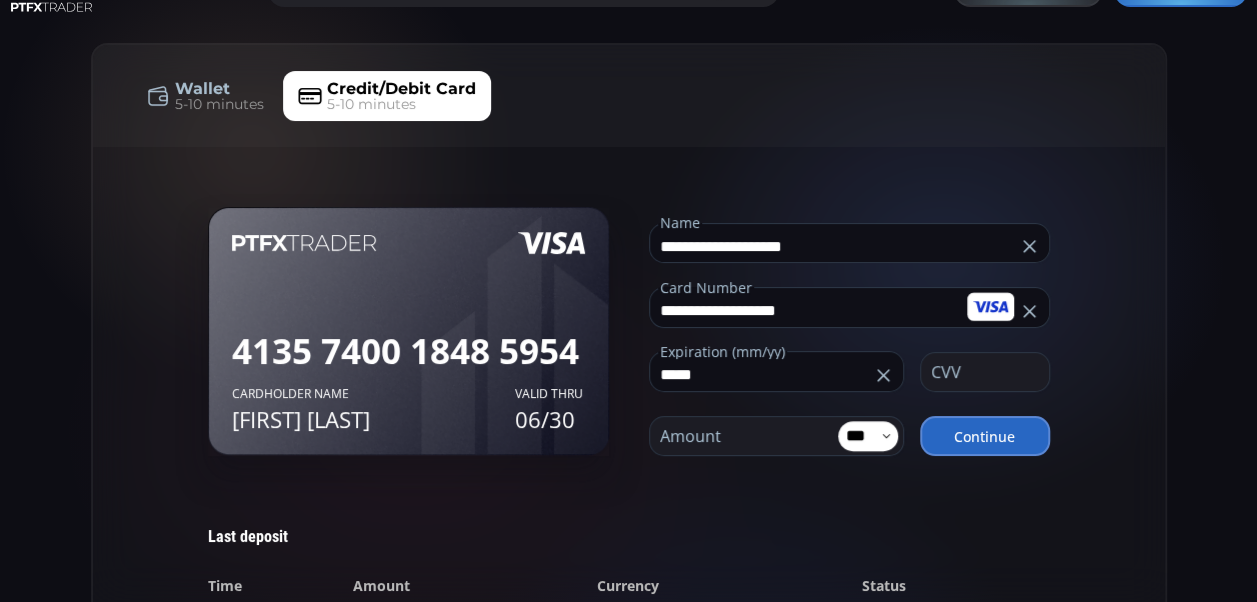 drag, startPoint x: 948, startPoint y: 541, endPoint x: 891, endPoint y: 504, distance: 67.95587 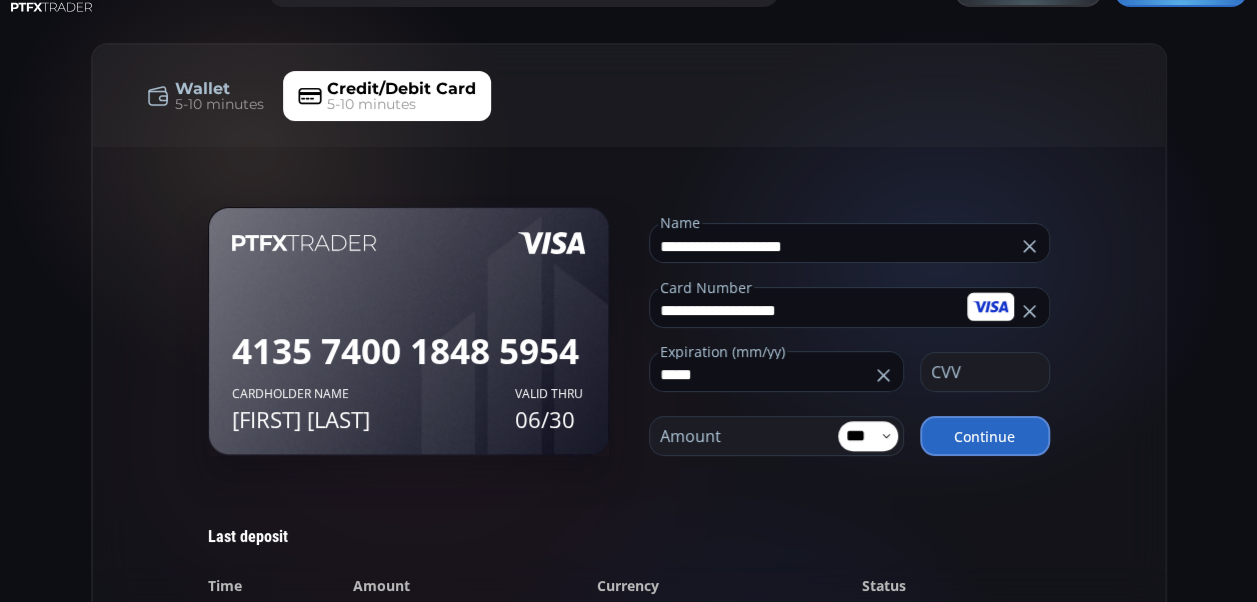 click at bounding box center [980, 372] 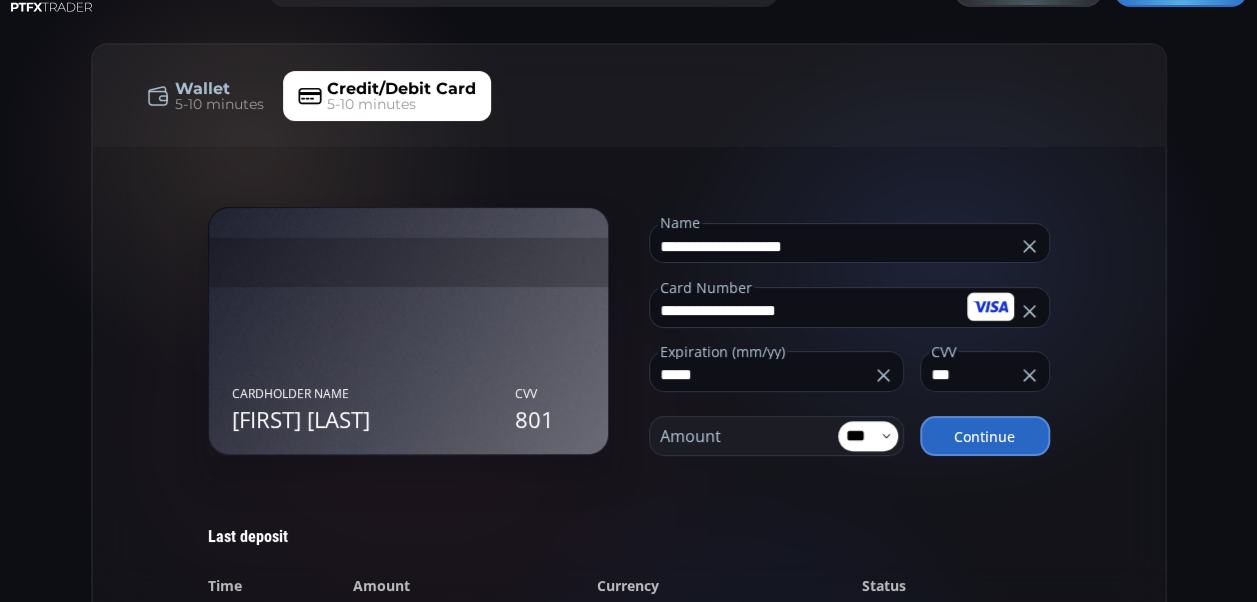 type on "***" 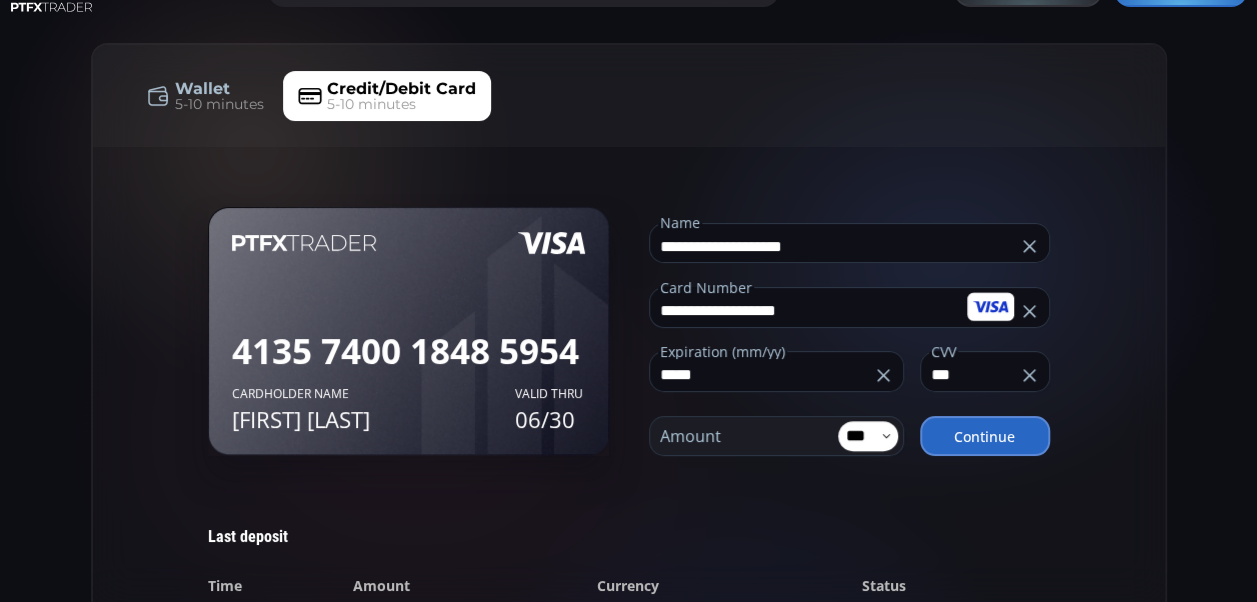 drag, startPoint x: 840, startPoint y: 528, endPoint x: 795, endPoint y: 528, distance: 45 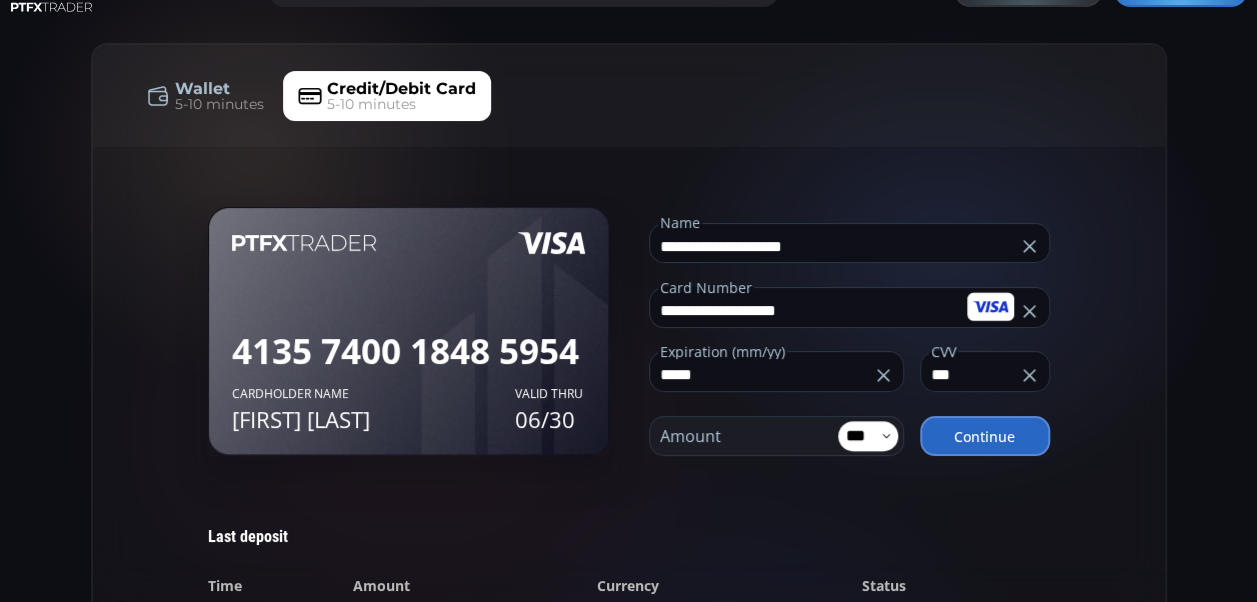 click 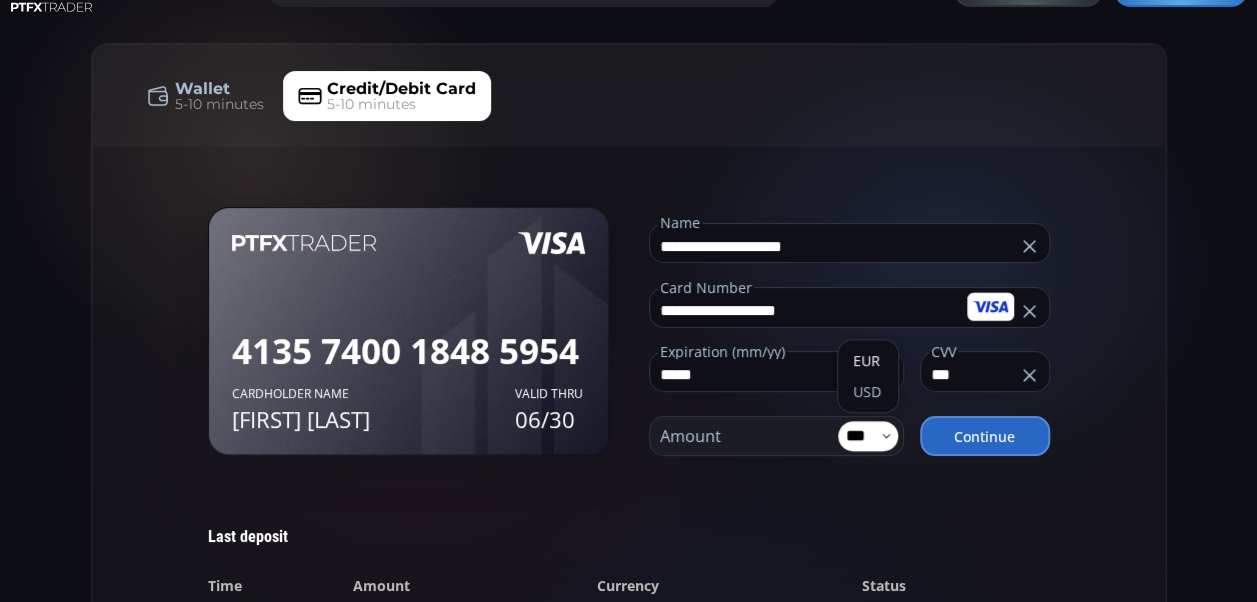 click on "***" at bounding box center [859, 436] 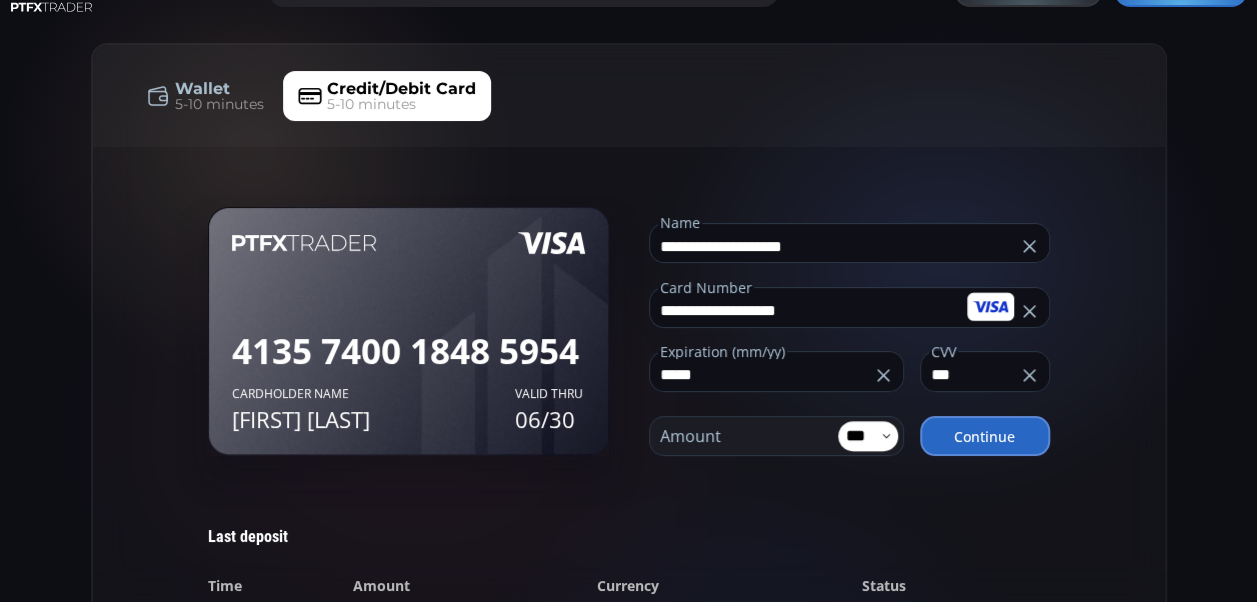click 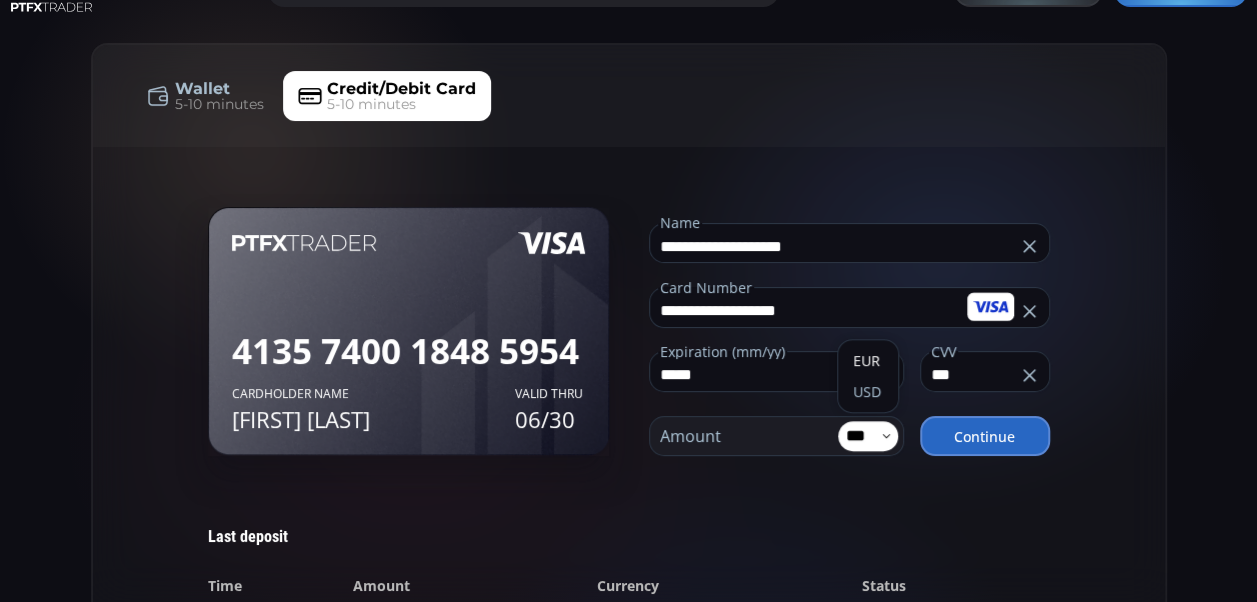 click on "***" at bounding box center [859, 436] 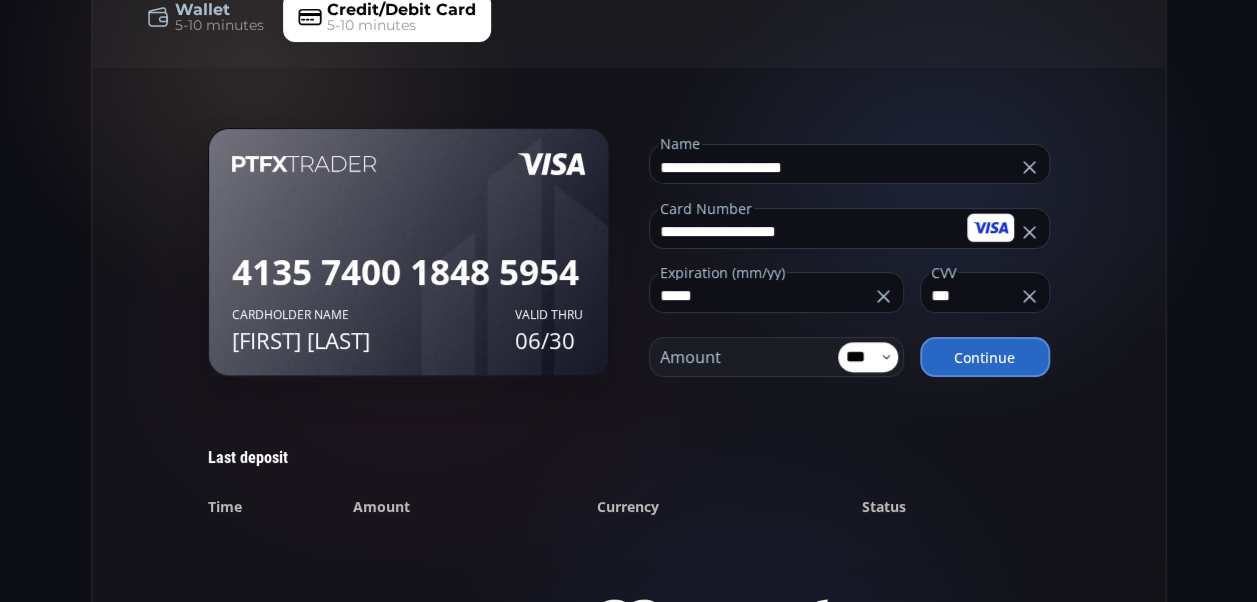 scroll, scrollTop: 178, scrollLeft: 0, axis: vertical 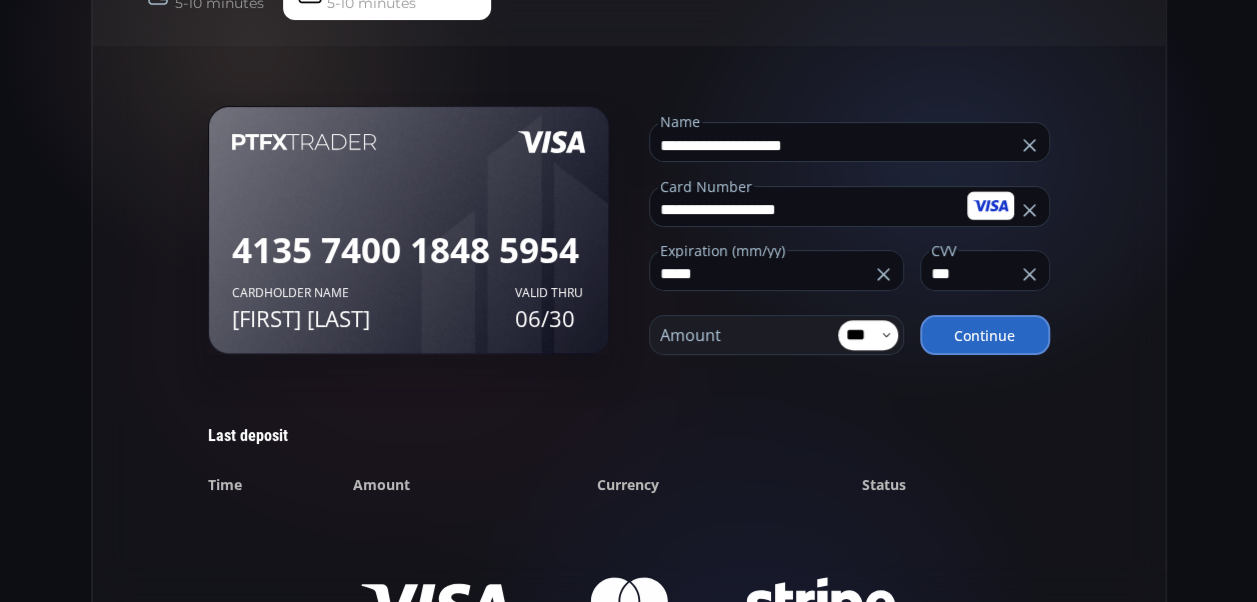 click on "Continue" at bounding box center [985, 335] 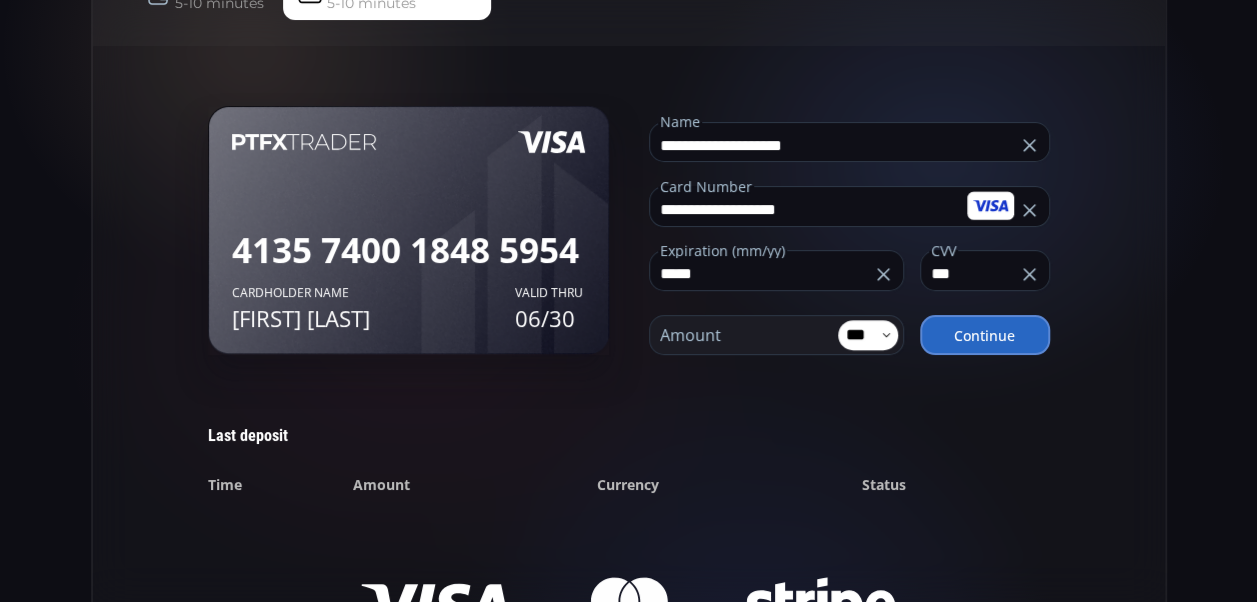 click at bounding box center [771, 335] 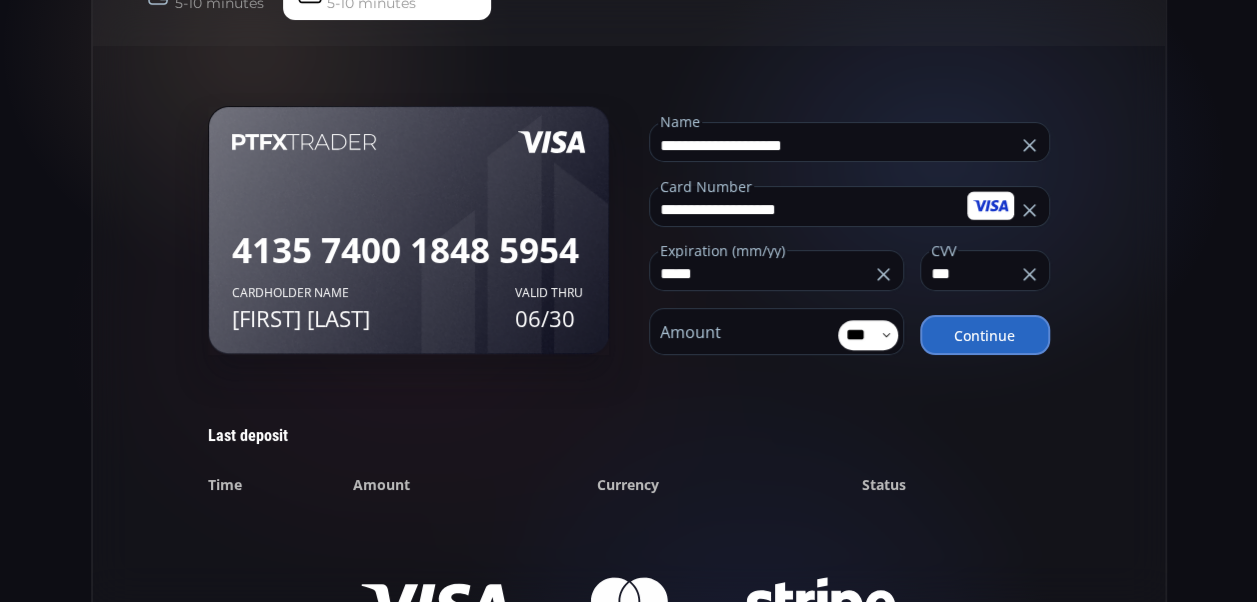 type on "***" 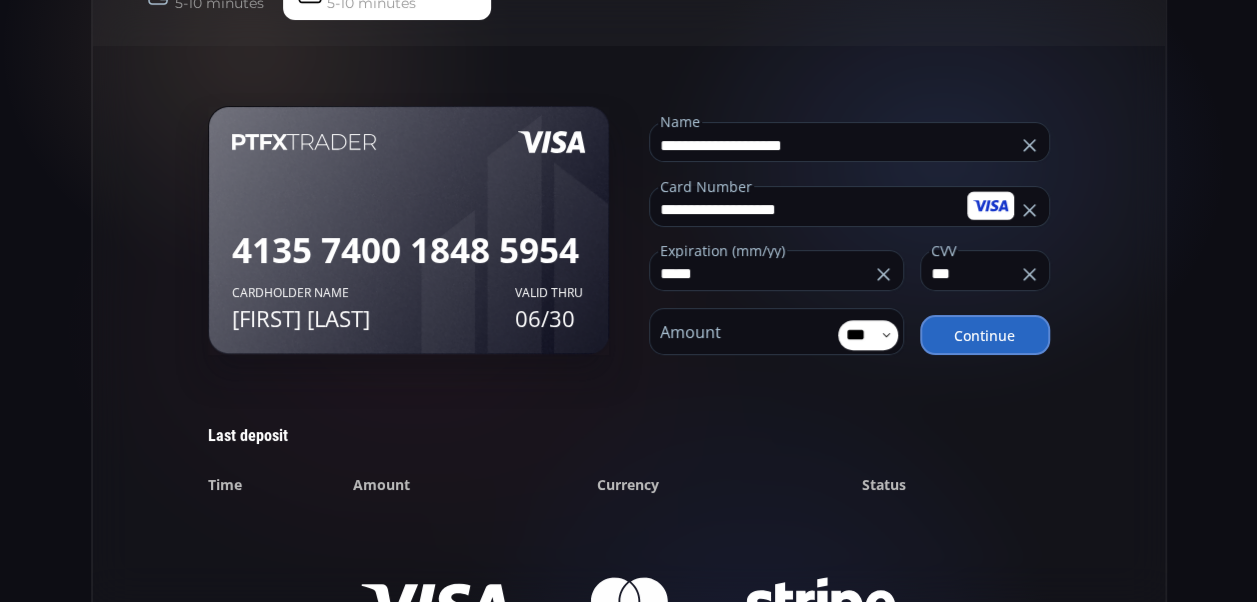 click on "Continue" at bounding box center [985, 335] 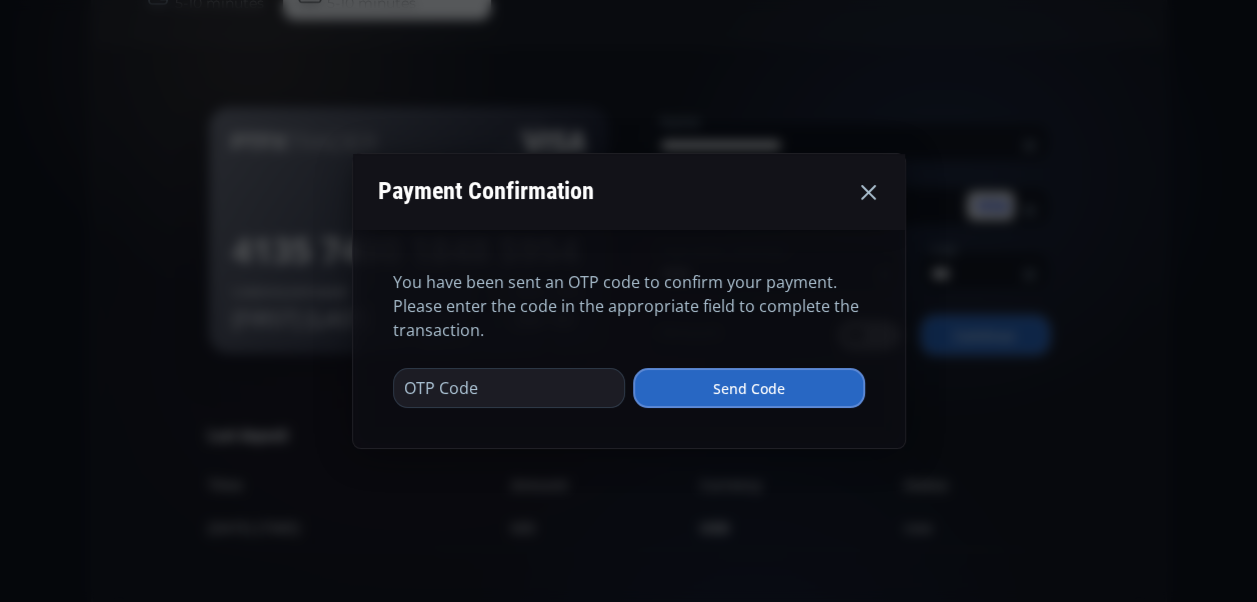 click on "Send Code" at bounding box center [749, 388] 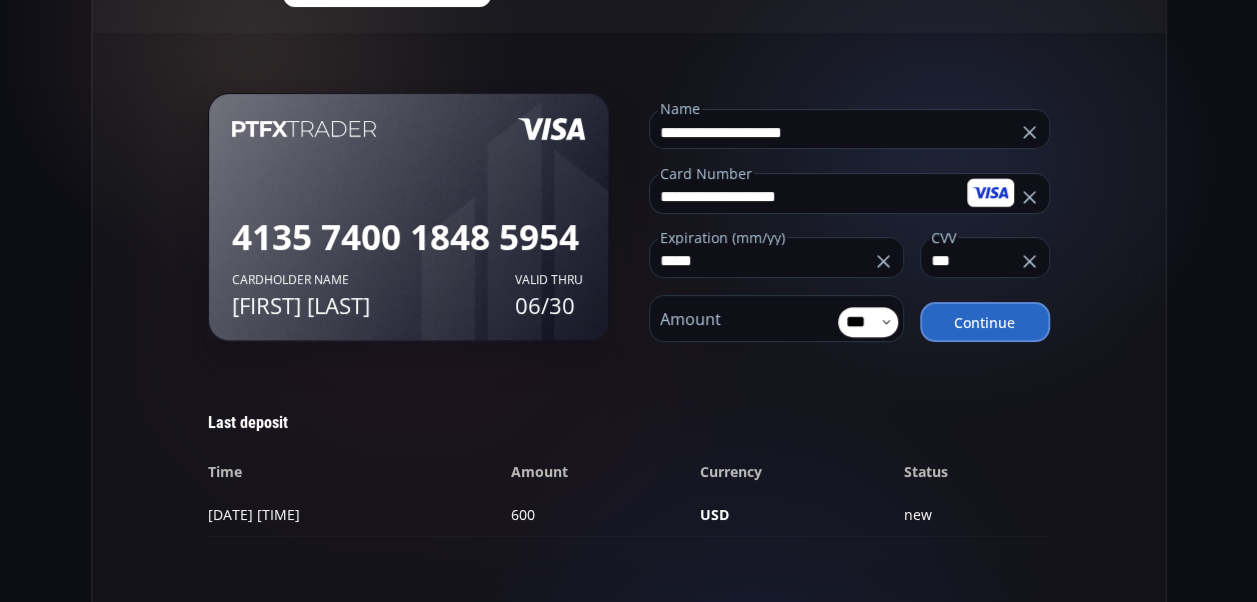 scroll, scrollTop: 190, scrollLeft: 0, axis: vertical 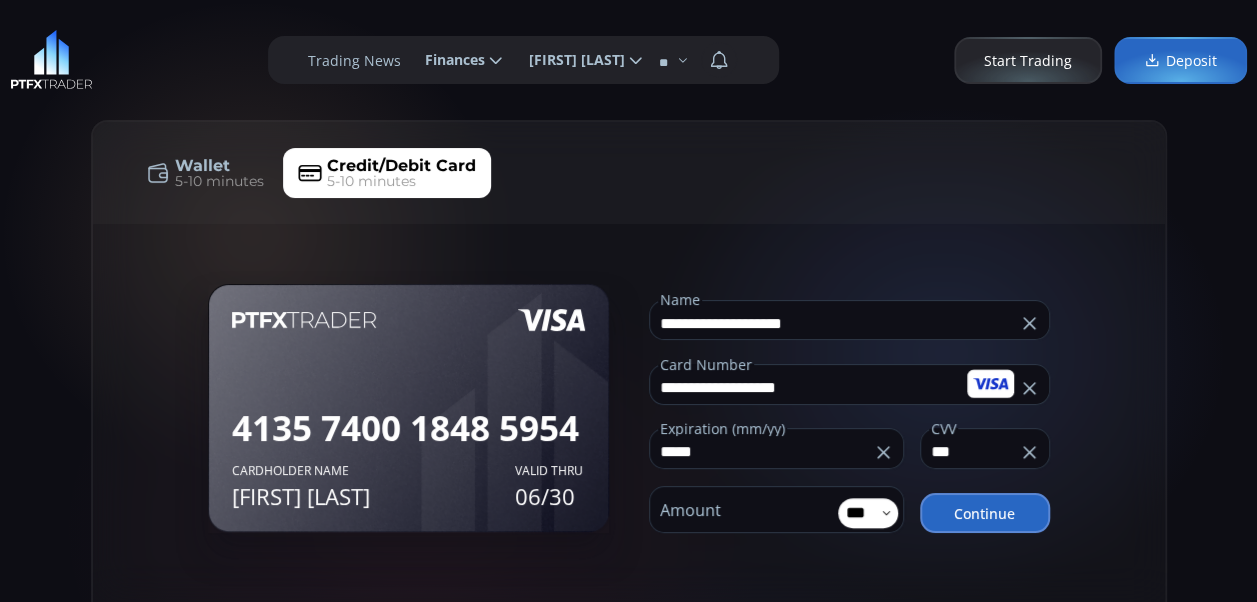 click on "**********" 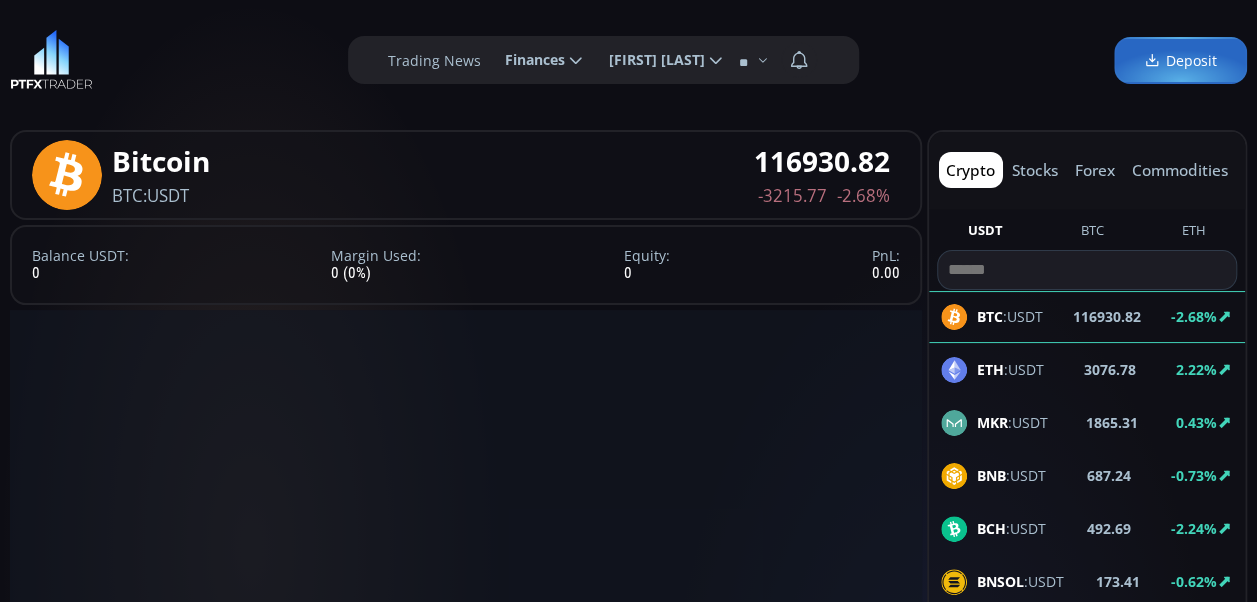 scroll, scrollTop: 0, scrollLeft: 0, axis: both 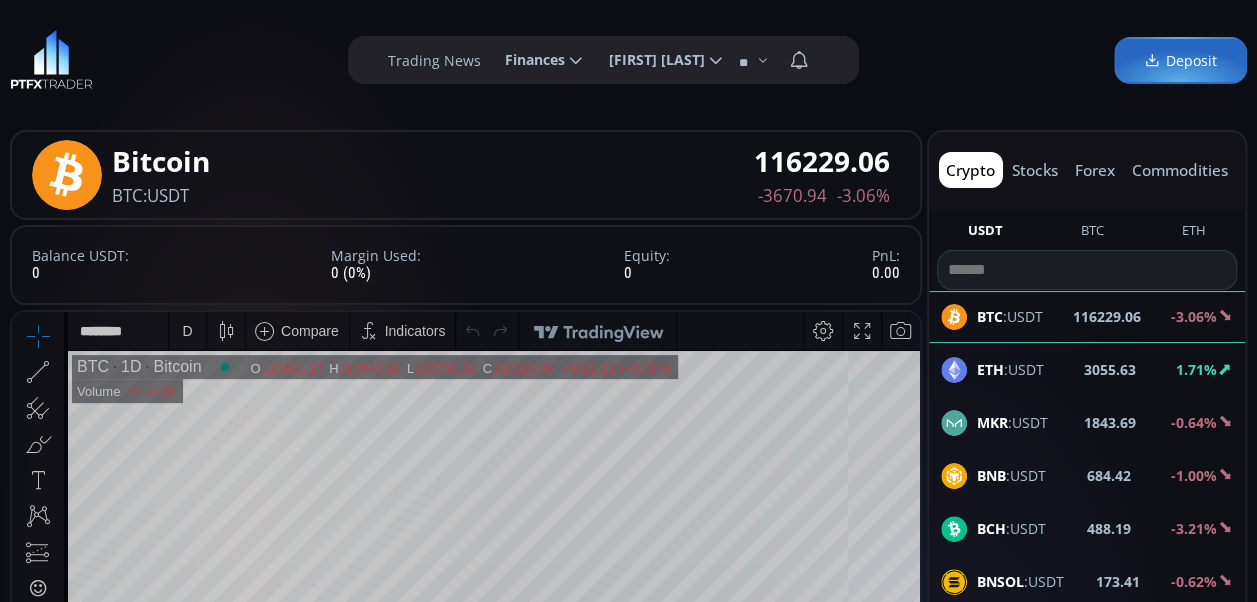 click at bounding box center (51, 60) 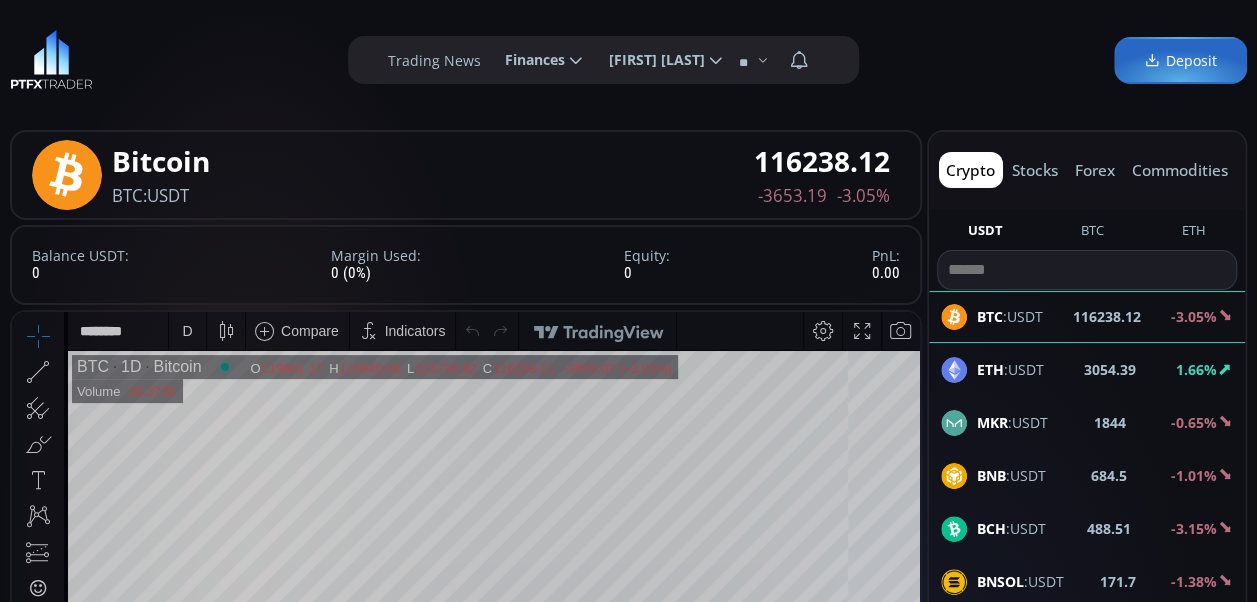 drag, startPoint x: 56, startPoint y: 64, endPoint x: 748, endPoint y: 61, distance: 692.00653 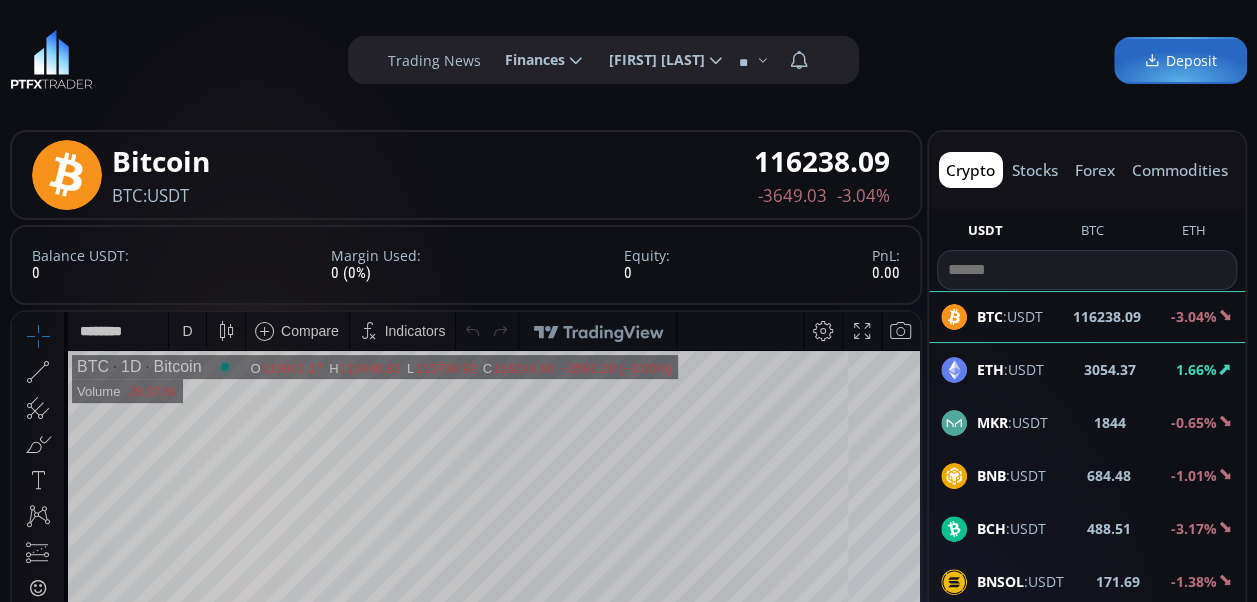 click 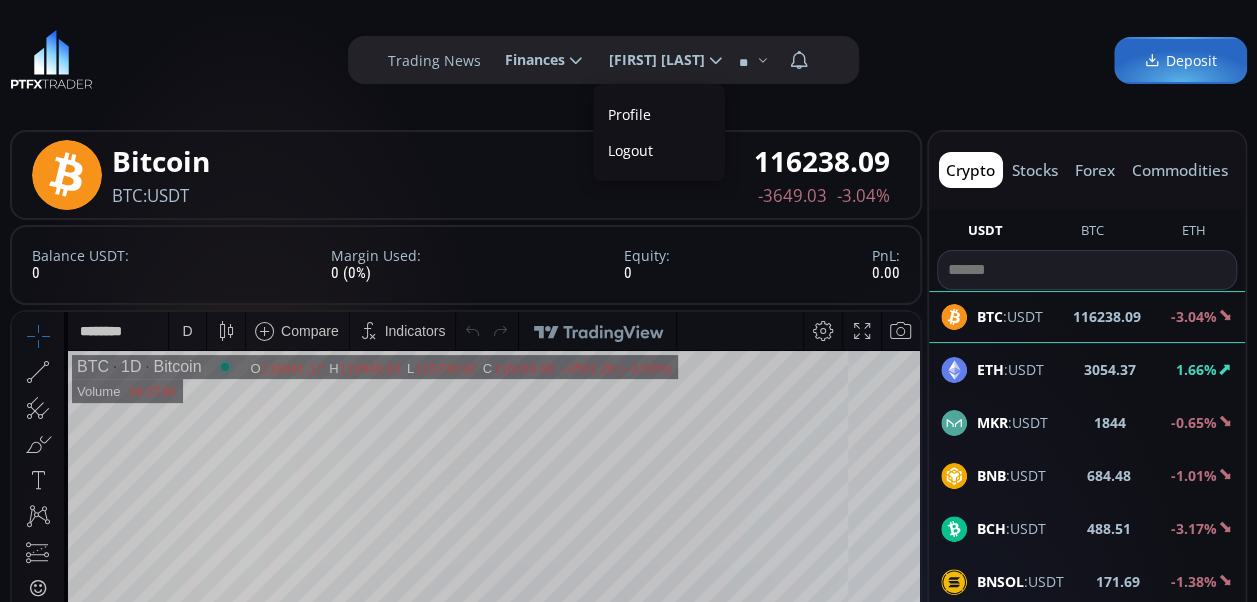 scroll, scrollTop: 0, scrollLeft: 160, axis: horizontal 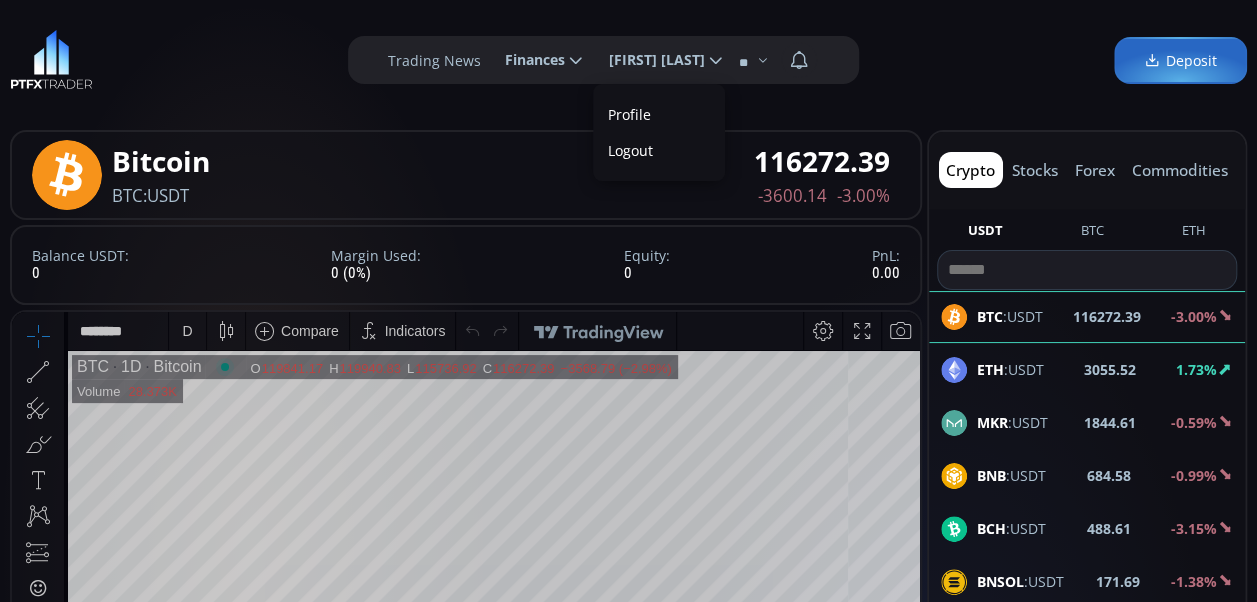 click on "Profile" at bounding box center (659, 114) 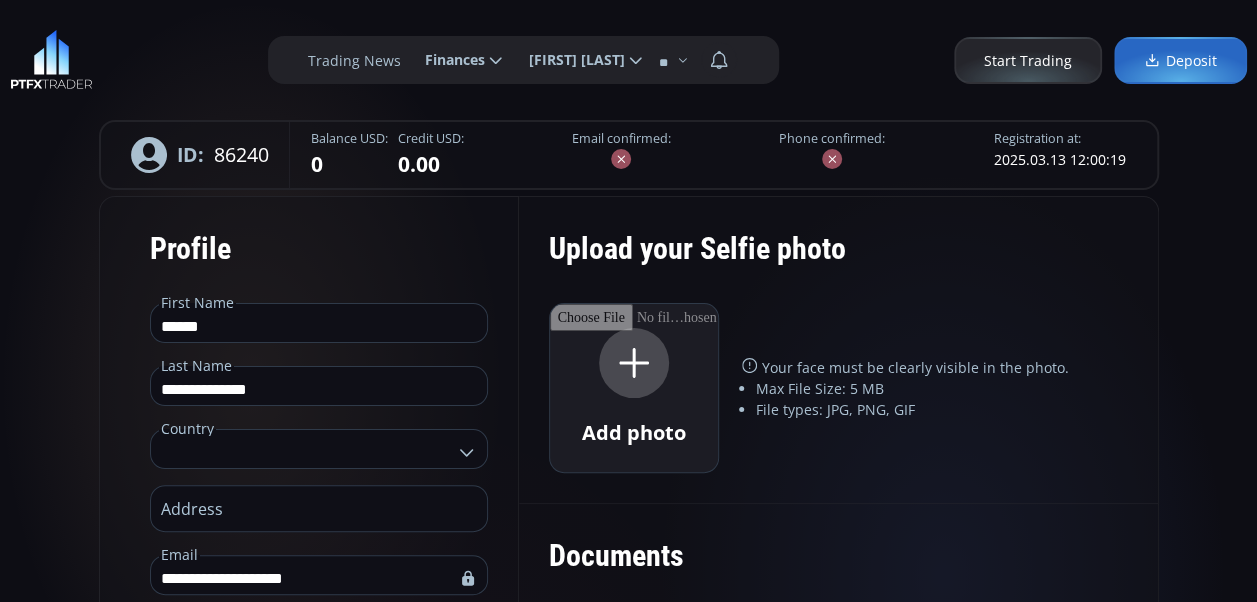 type on "**********" 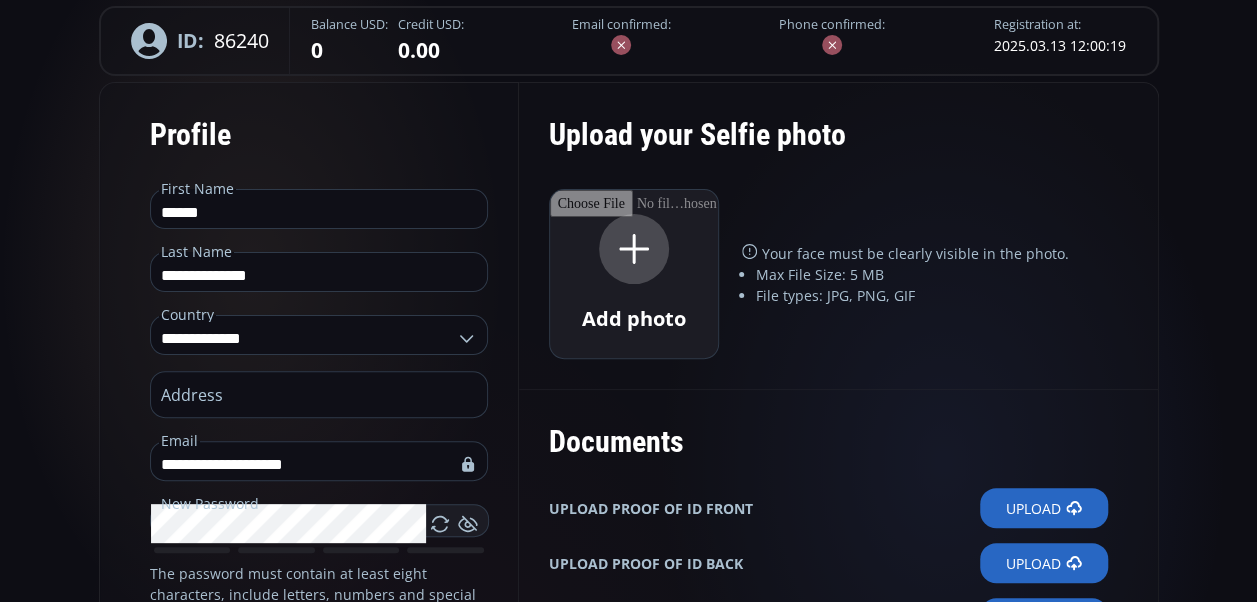 scroll, scrollTop: 0, scrollLeft: 0, axis: both 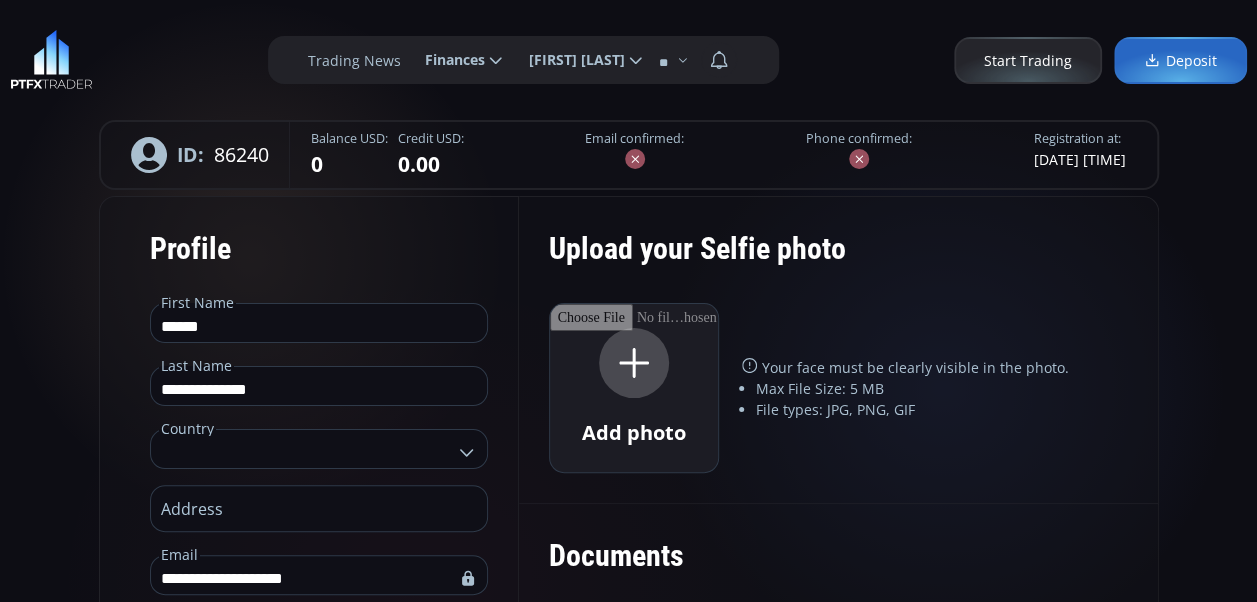 type on "**********" 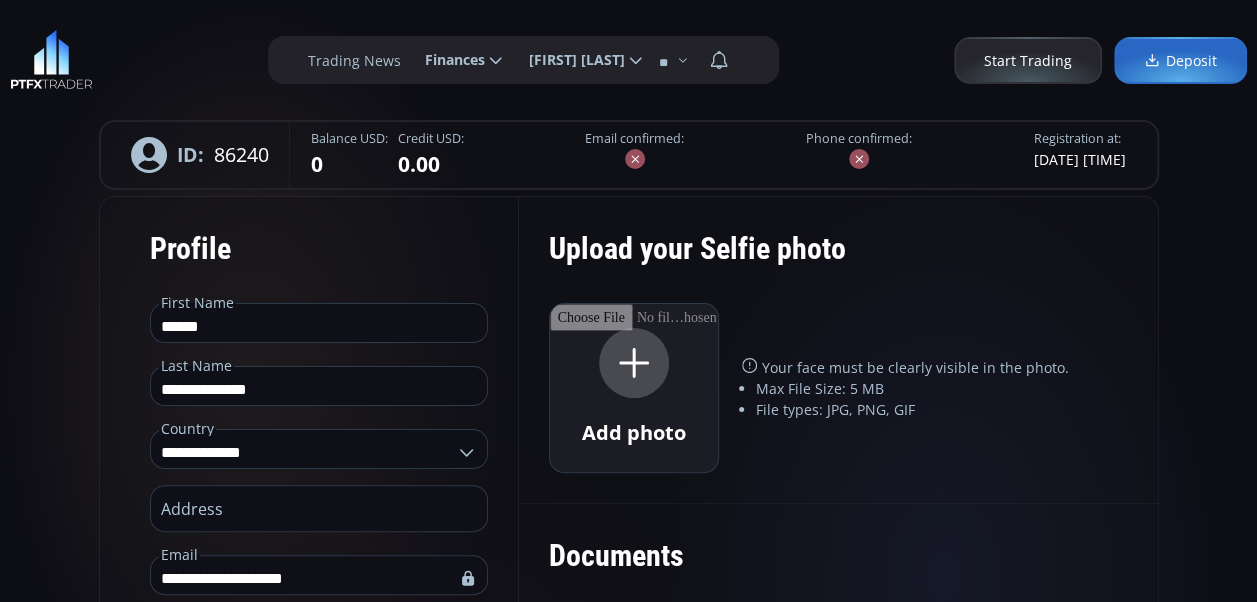 click on "Deposit" at bounding box center (1180, 60) 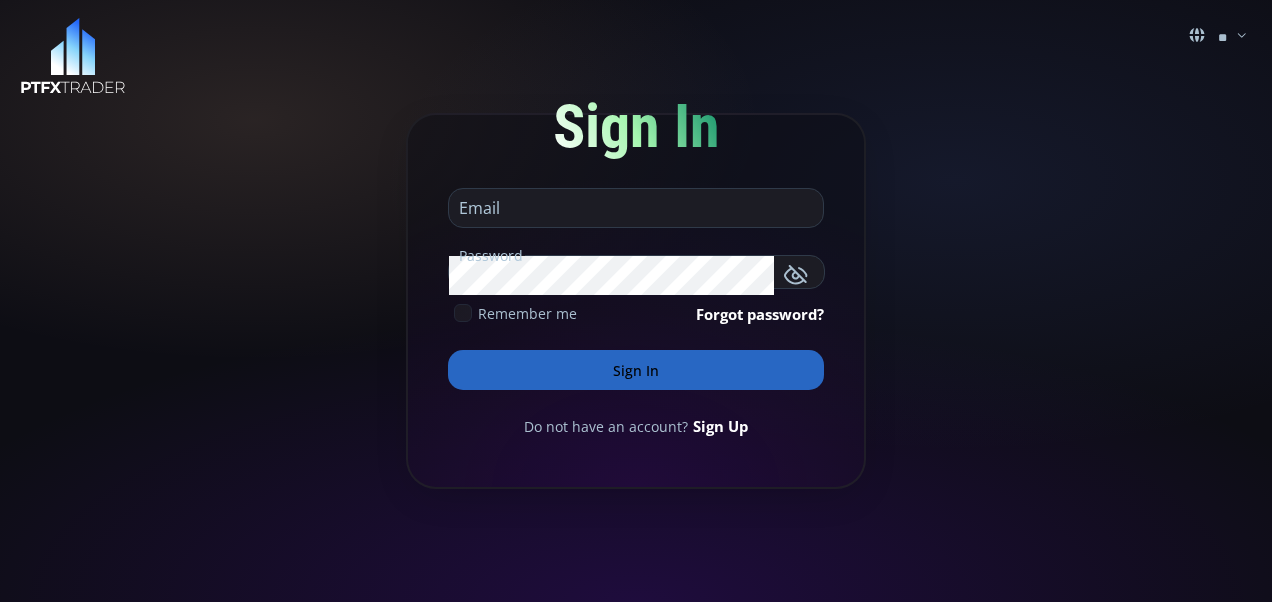 type on "**********" 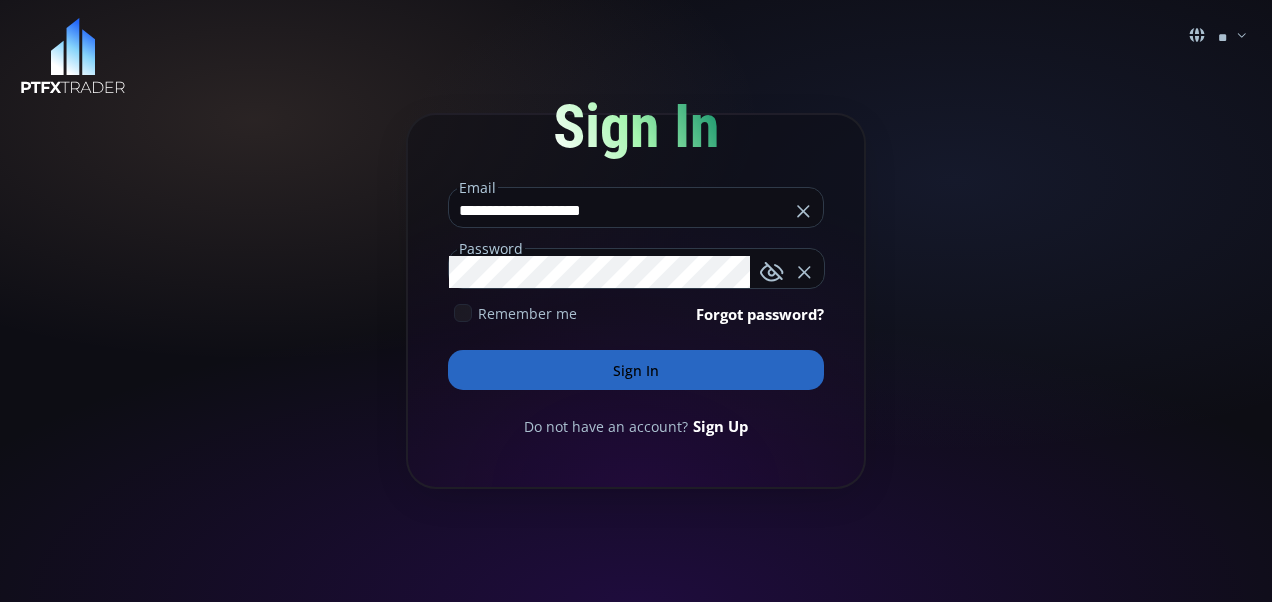 click on "Sign In" at bounding box center [636, 370] 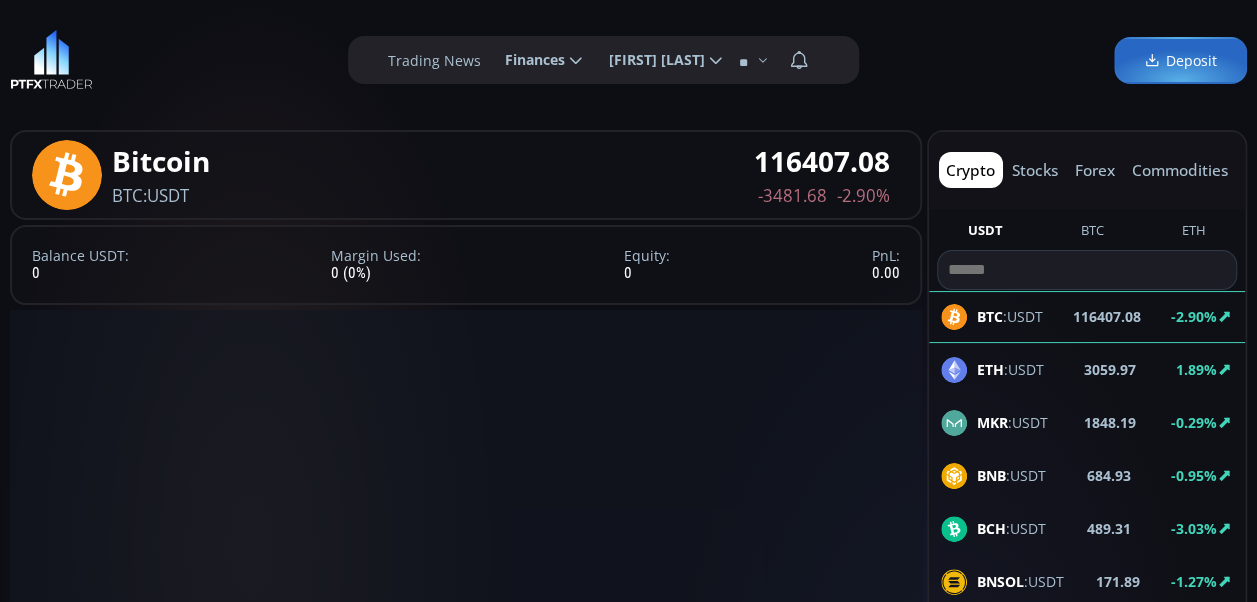 scroll, scrollTop: 0, scrollLeft: 0, axis: both 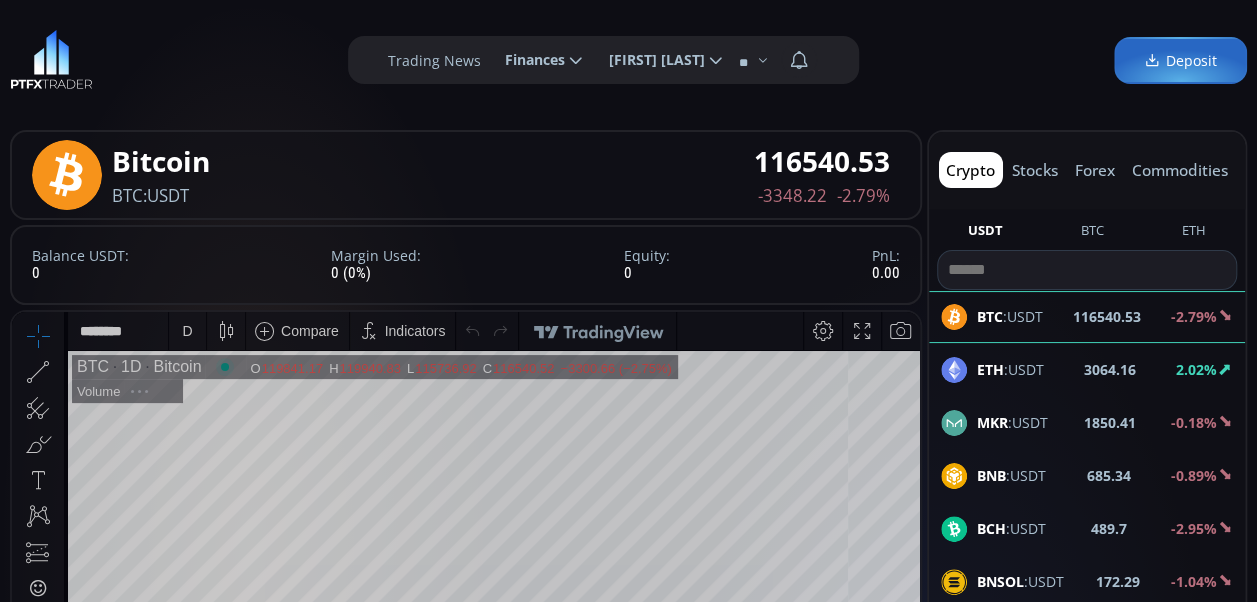 click on "Deposit" at bounding box center [1180, 60] 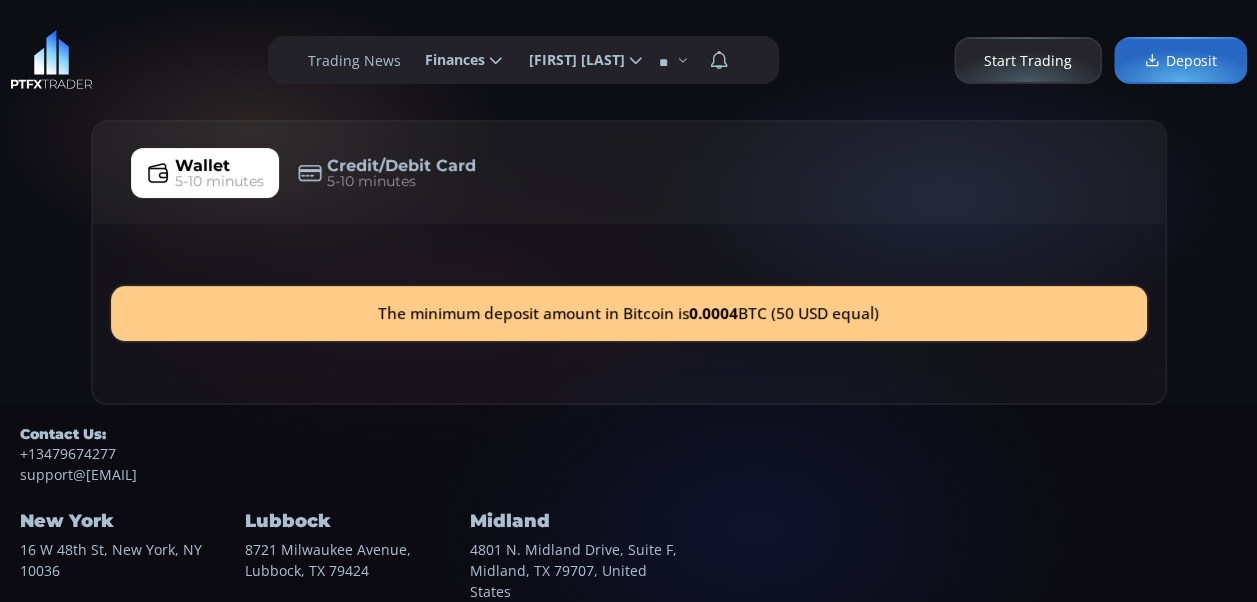 scroll, scrollTop: 36, scrollLeft: 0, axis: vertical 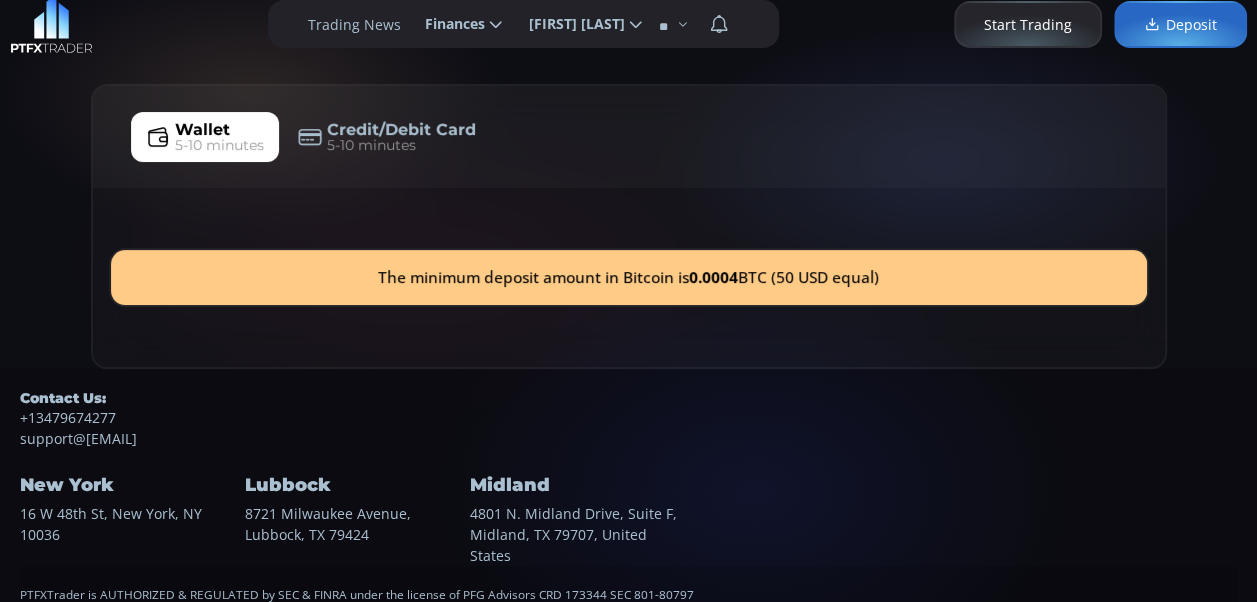 click 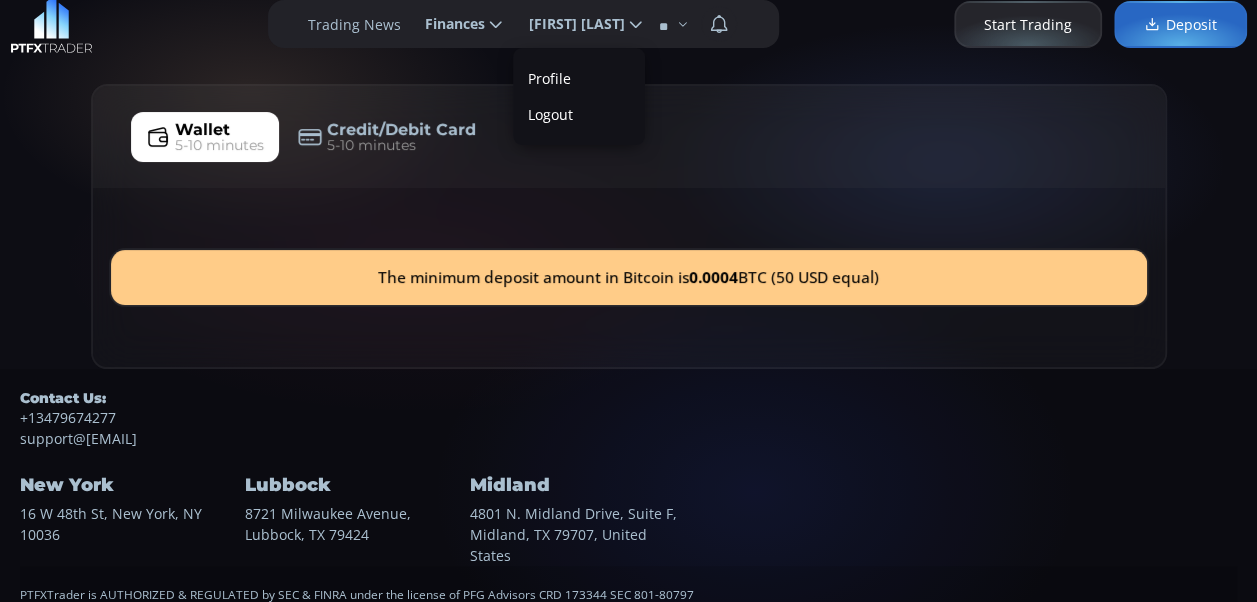 scroll, scrollTop: 0, scrollLeft: 0, axis: both 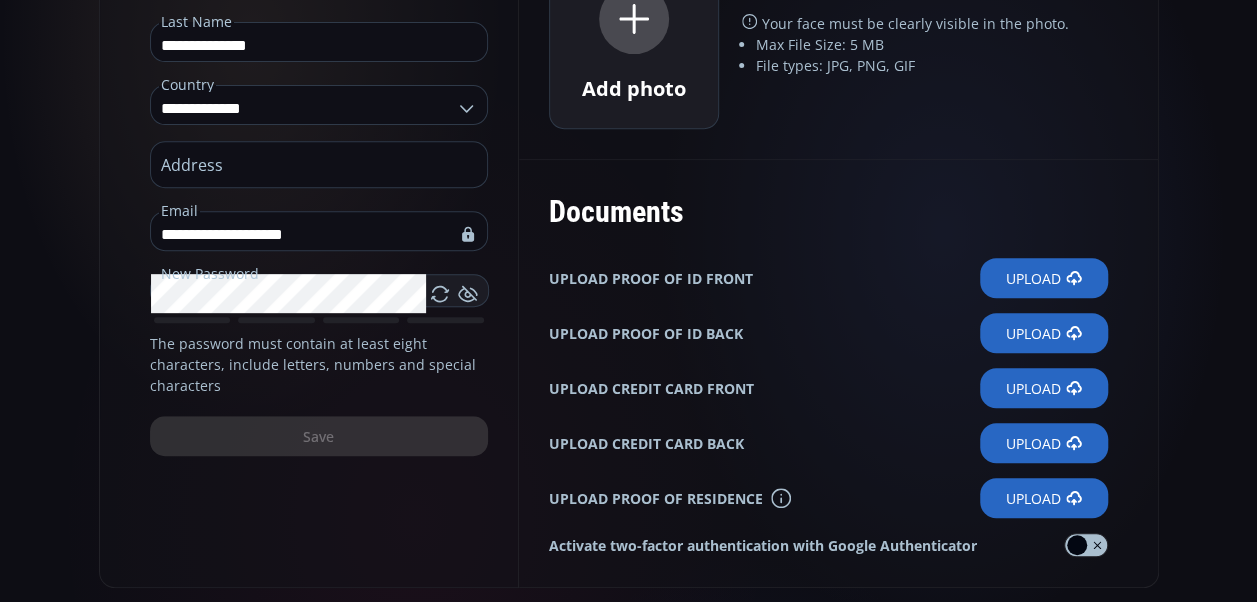 click on "Upload" 